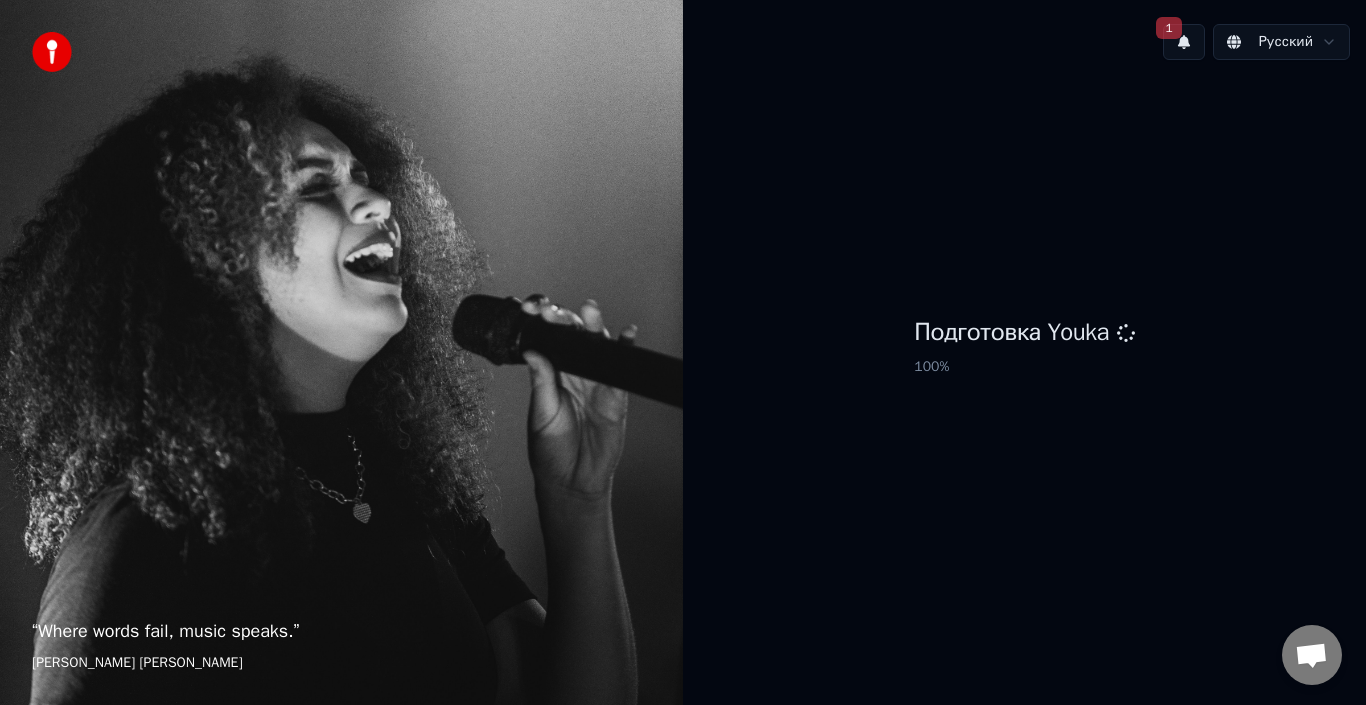 scroll, scrollTop: 0, scrollLeft: 0, axis: both 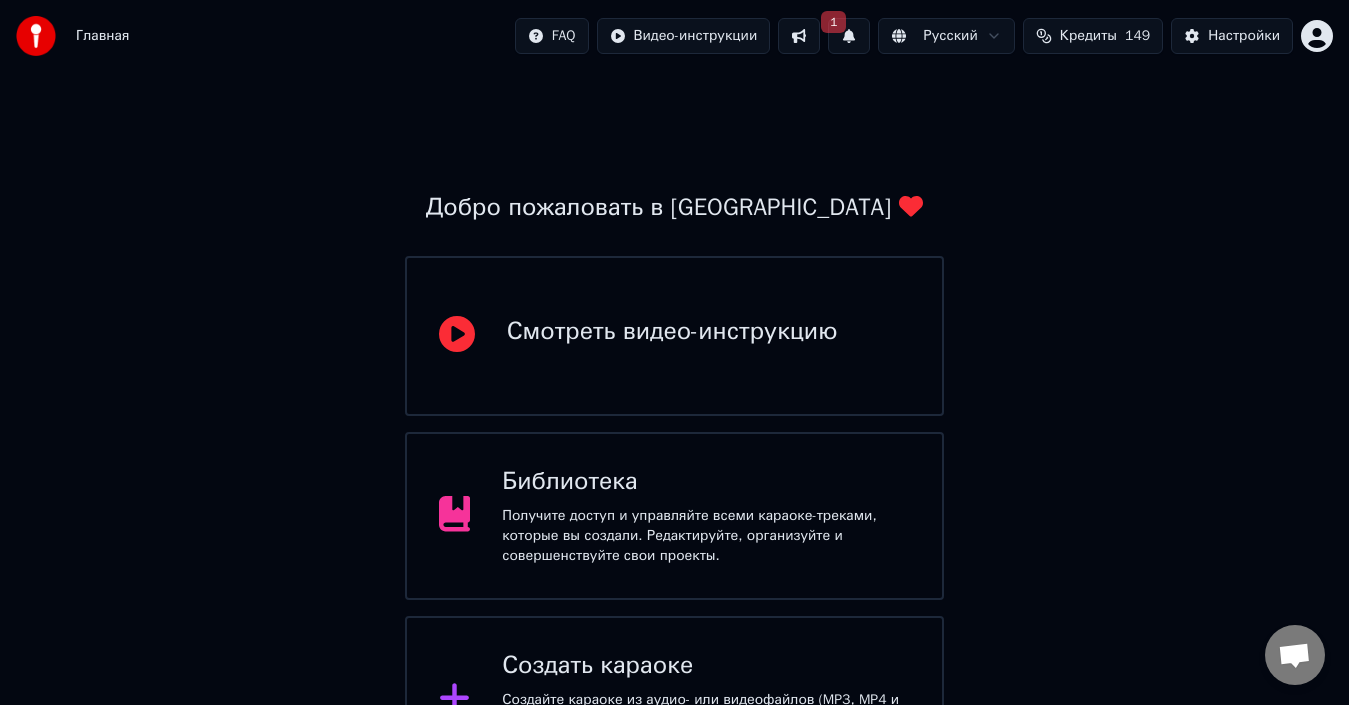 click on "Добро пожаловать в Youka Смотреть видео-инструкцию Библиотека Получите доступ и управляйте всеми караоке-треками, которые вы создали. Редактируйте, организуйте и совершенствуйте свои проекты. Создать караоке Создайте караоке из аудио- или видеофайлов (MP3, MP4 и других), или вставьте URL, чтобы мгновенно создать караоке-видео с синхронизированными текстами. Youka может быть заблокирован в [GEOGRAPHIC_DATA] Если у вас возникают проблемы при создании караоке, попробуйте использовать VPN для доступа к Youka." at bounding box center [674, 526] 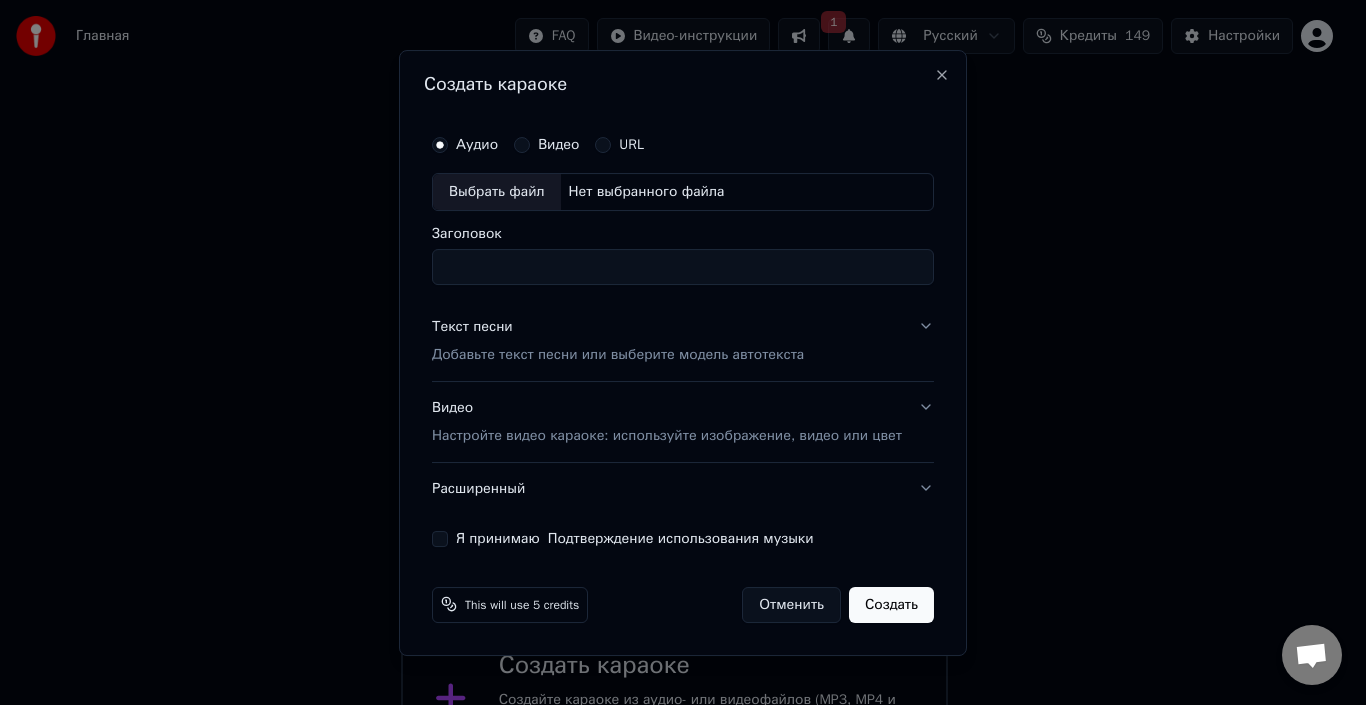 click on "Выбрать файл" at bounding box center [497, 192] 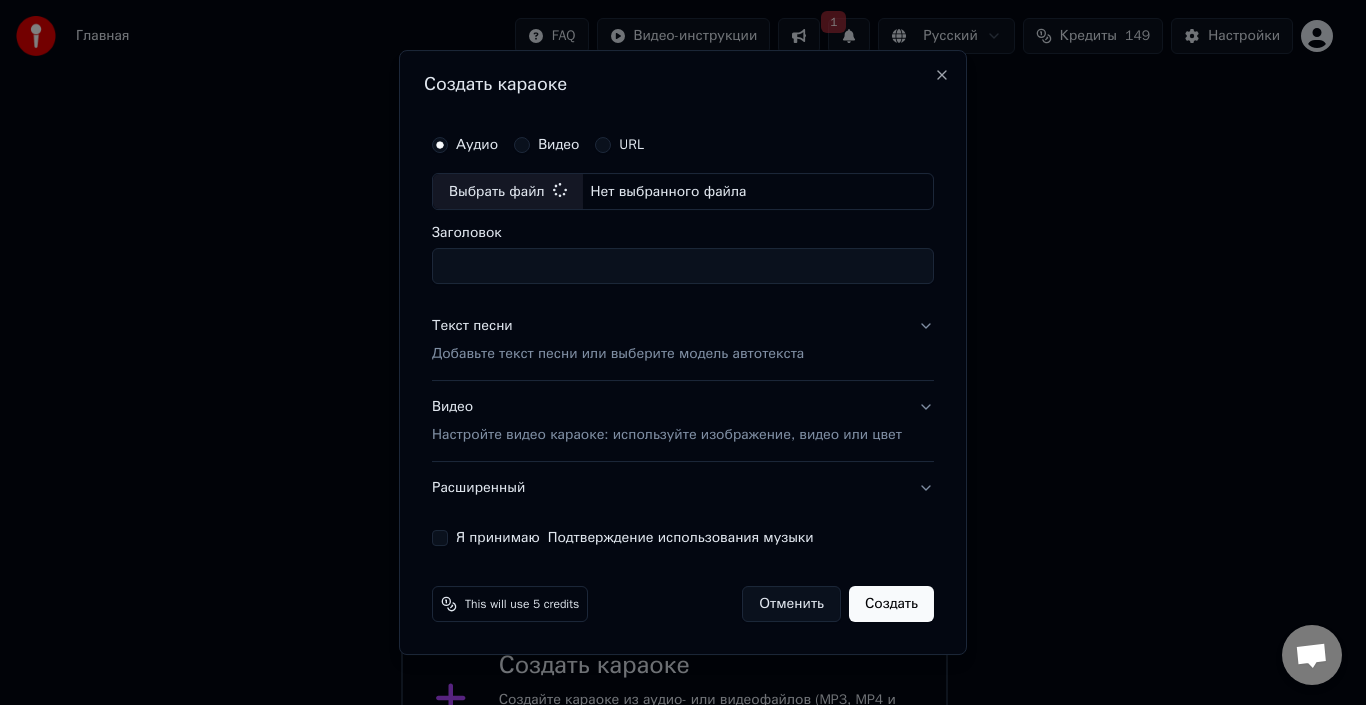 type on "**********" 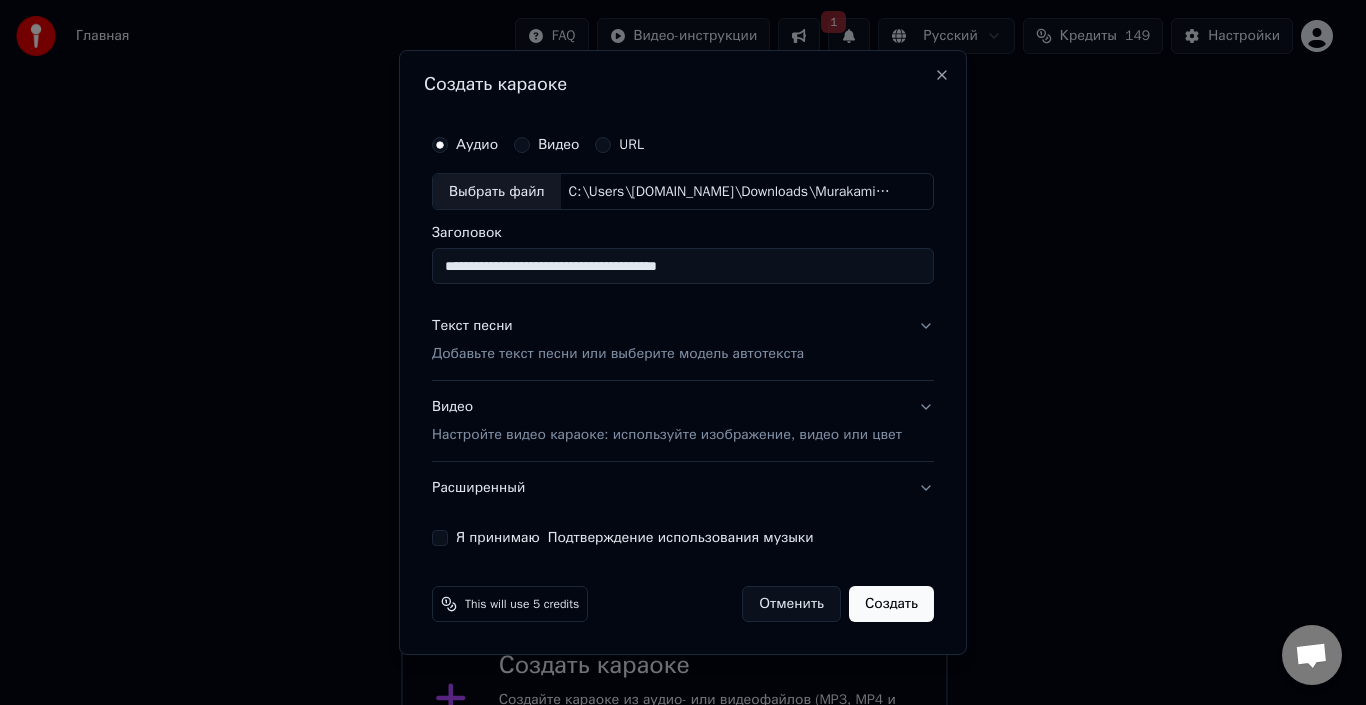click on "**********" at bounding box center [683, 267] 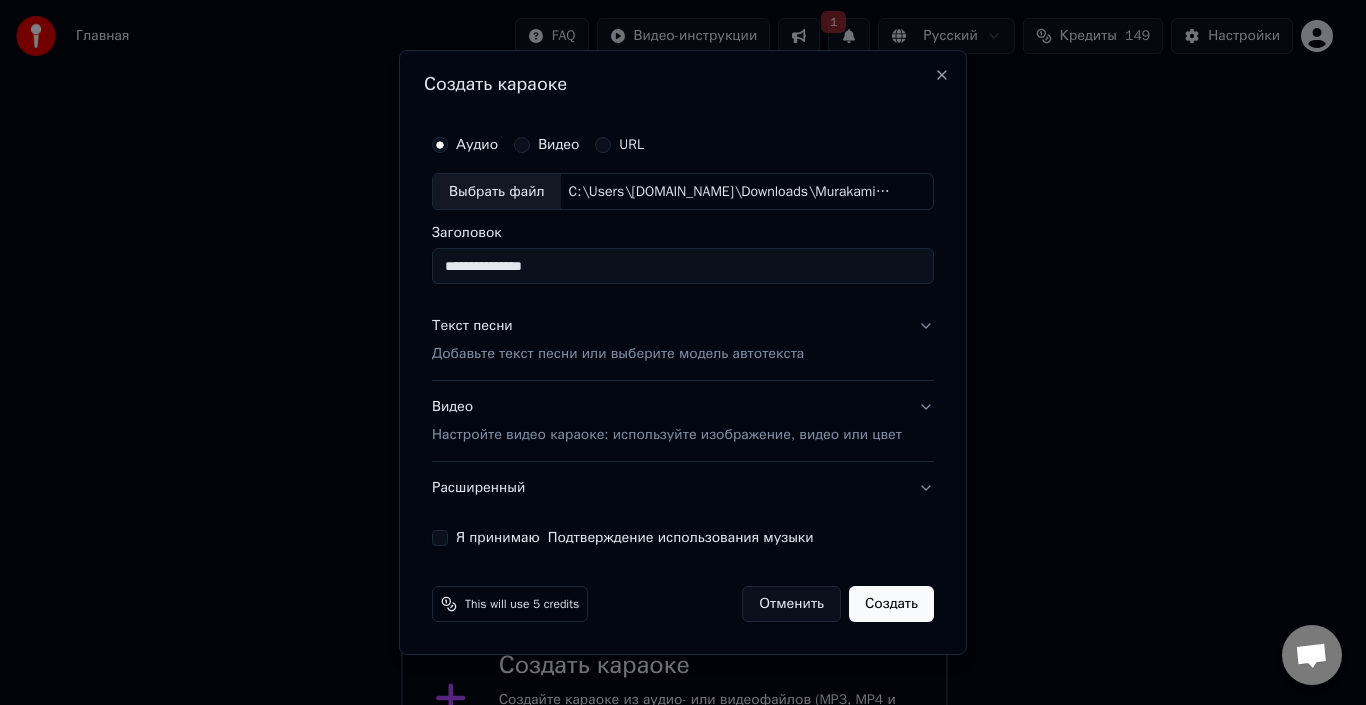 type on "**********" 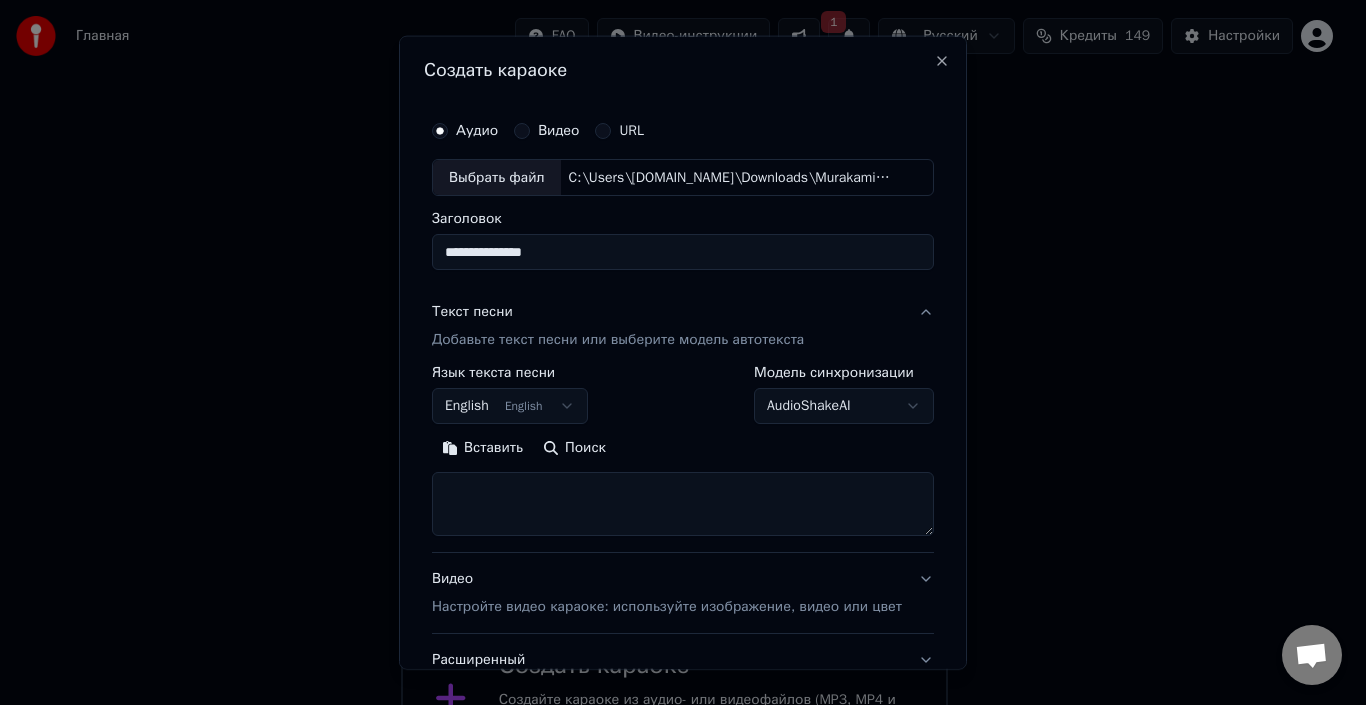 click on "English English" at bounding box center (510, 406) 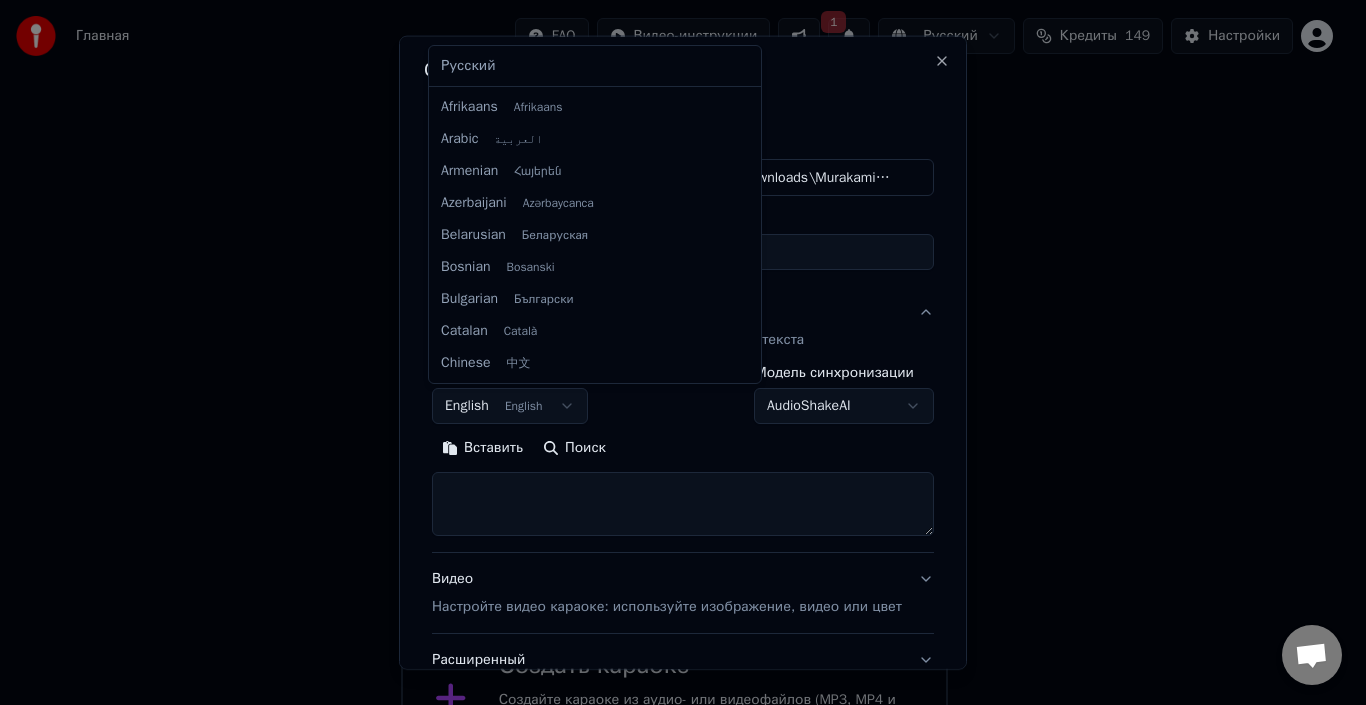 scroll, scrollTop: 160, scrollLeft: 0, axis: vertical 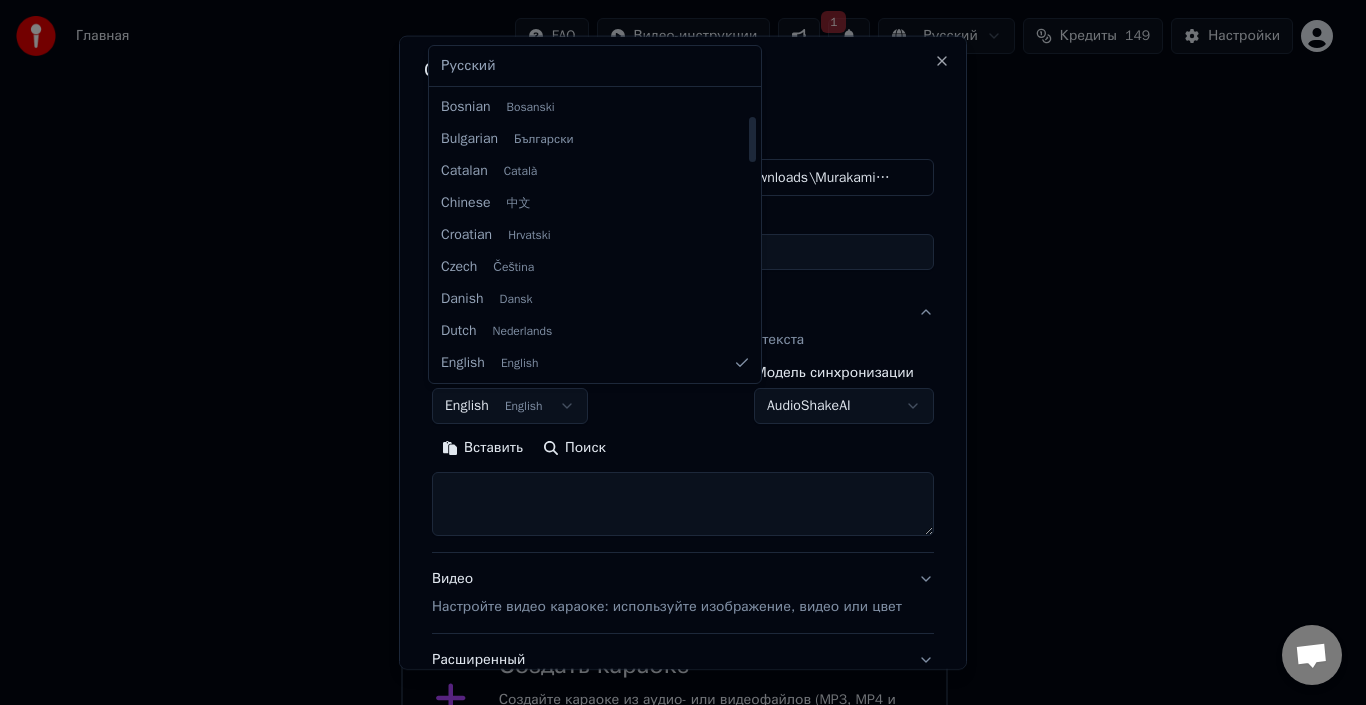 select on "**" 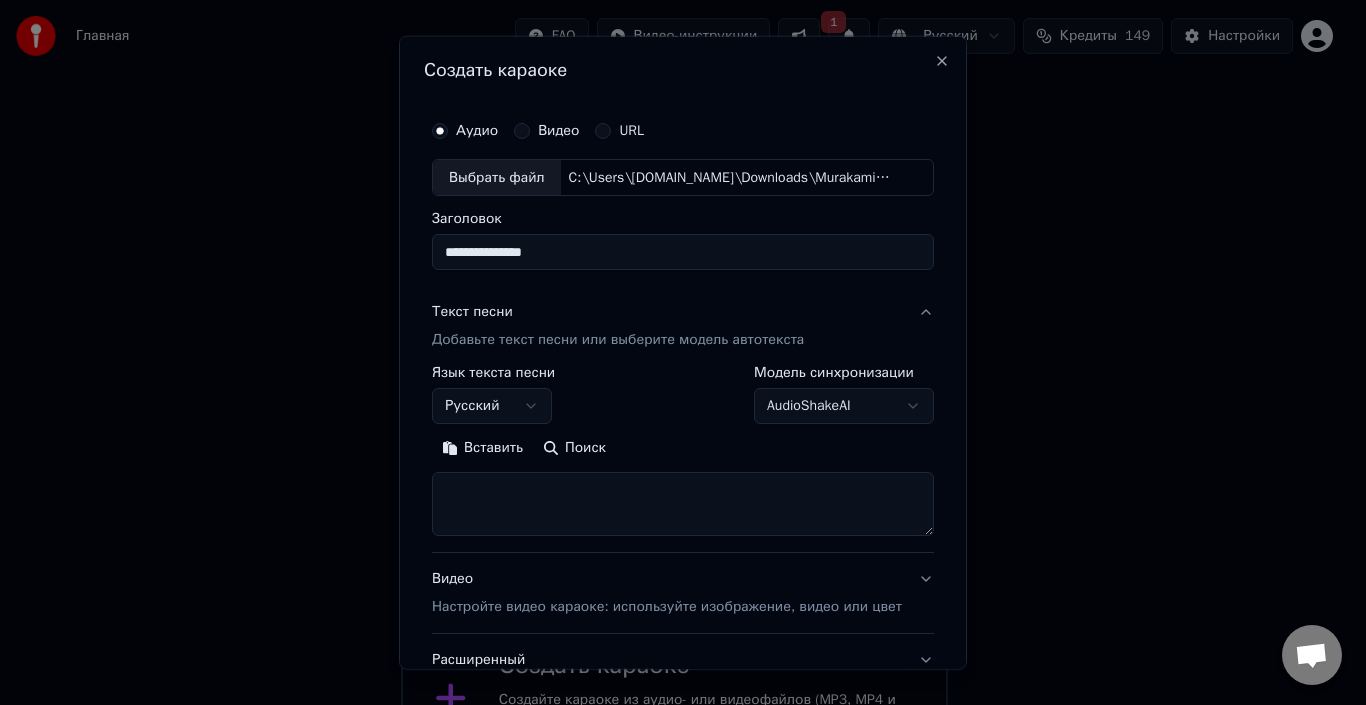 click at bounding box center [683, 504] 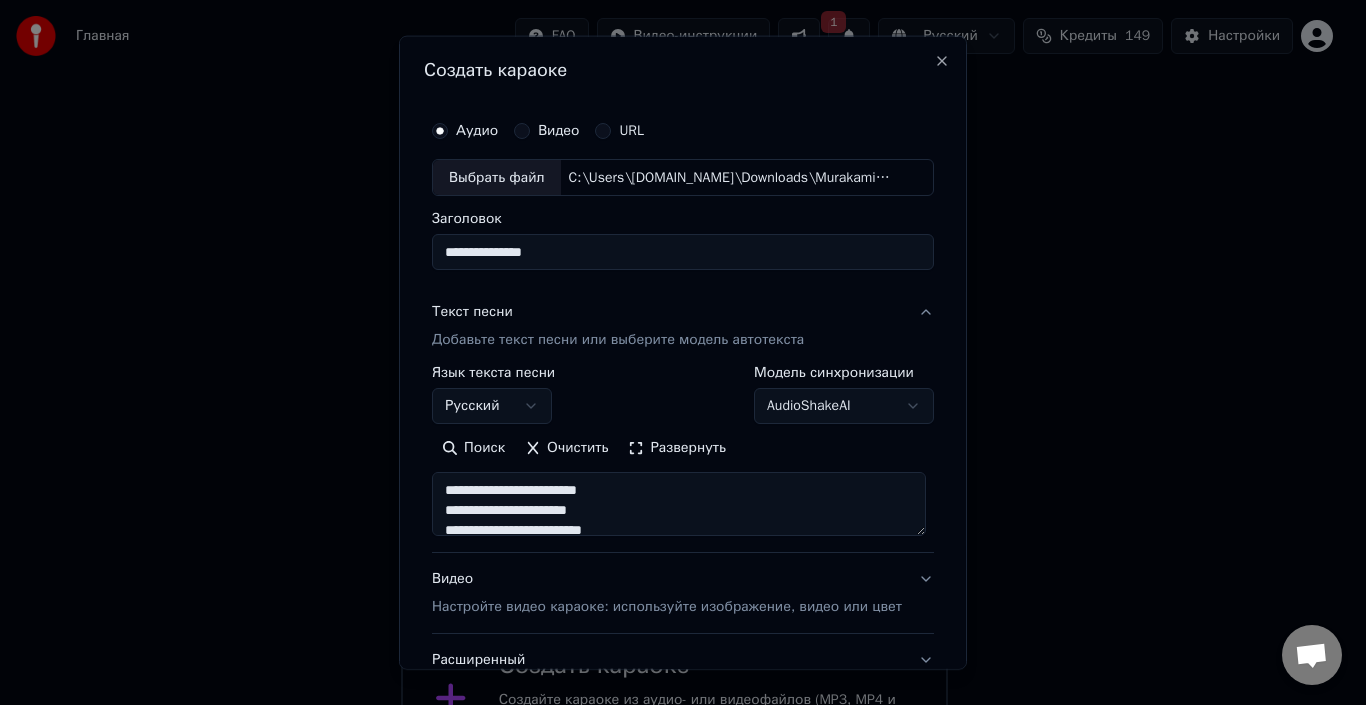 click on "**********" at bounding box center [679, 504] 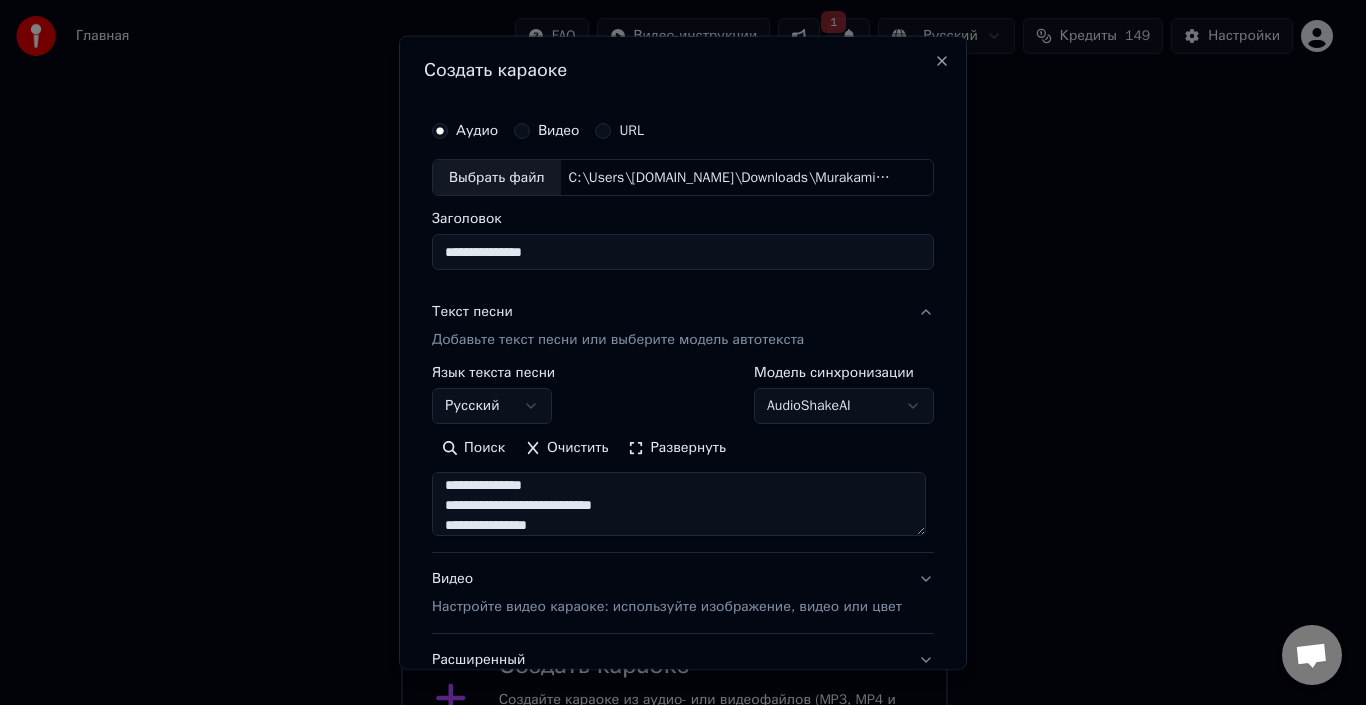 scroll, scrollTop: 685, scrollLeft: 0, axis: vertical 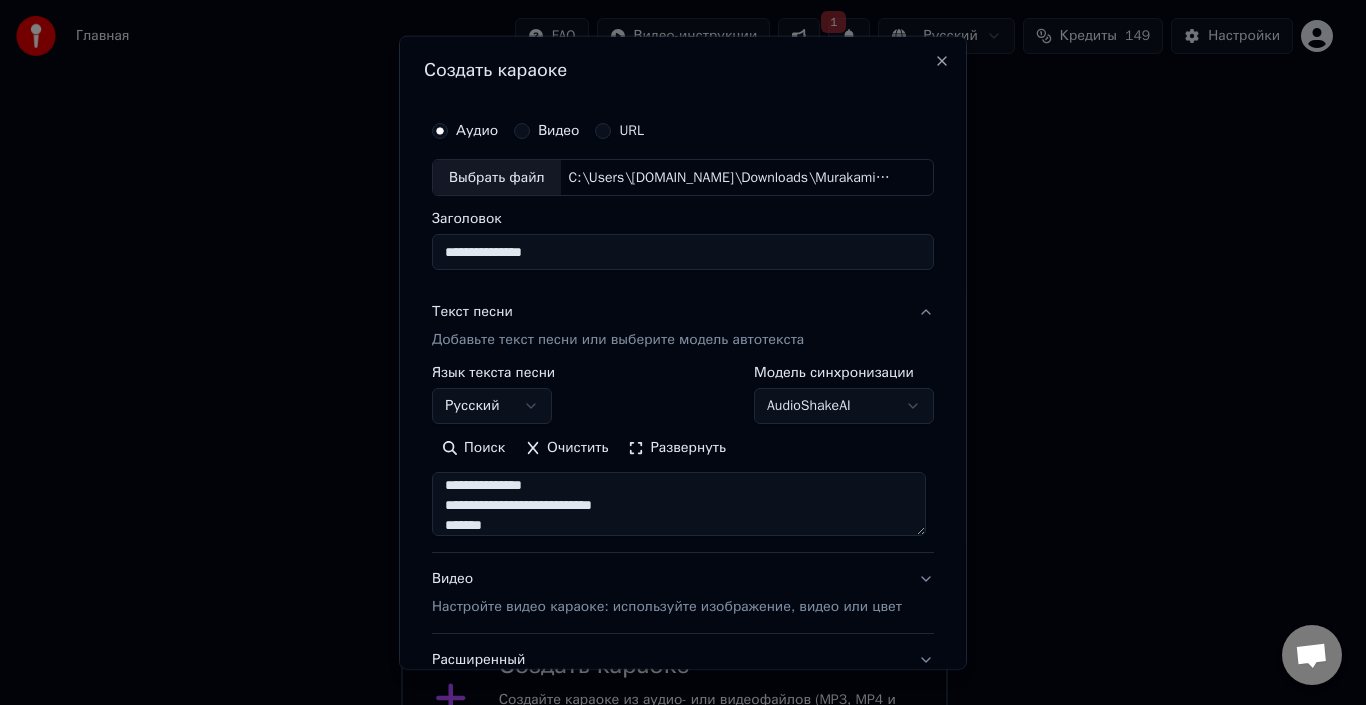 type on "**********" 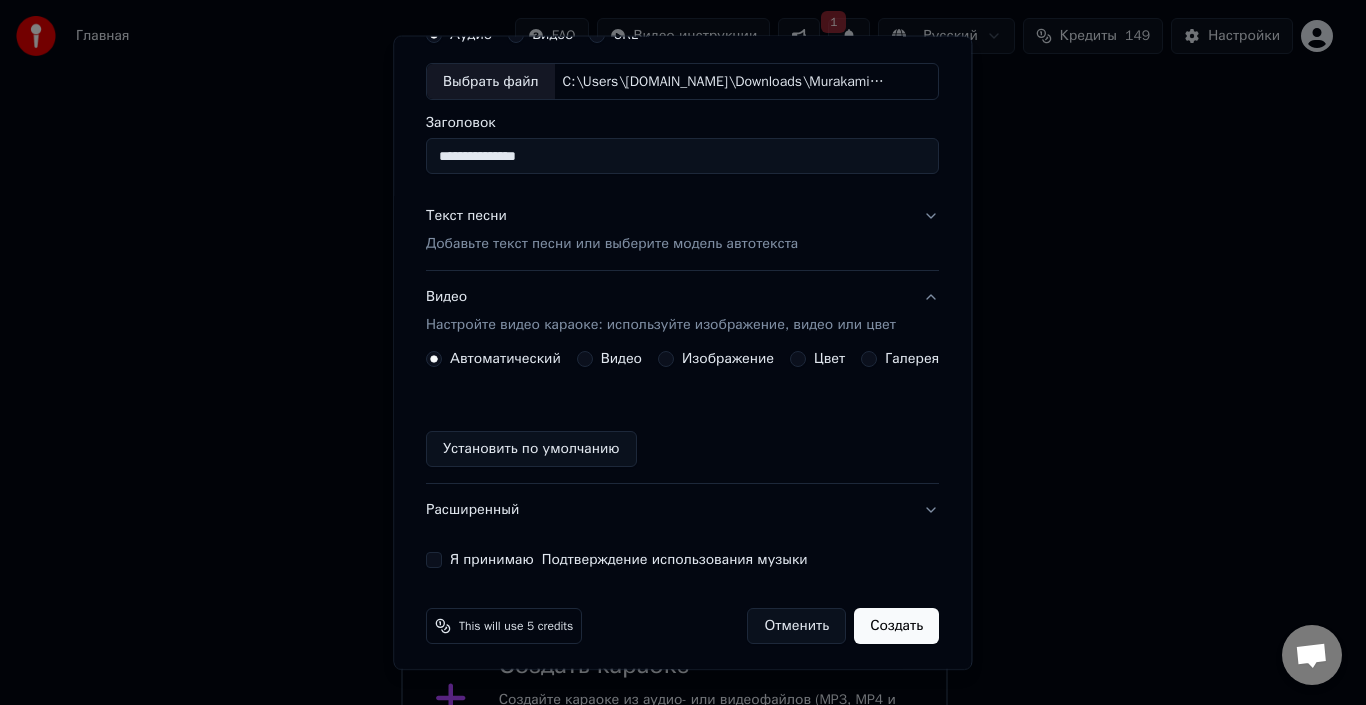 scroll, scrollTop: 103, scrollLeft: 0, axis: vertical 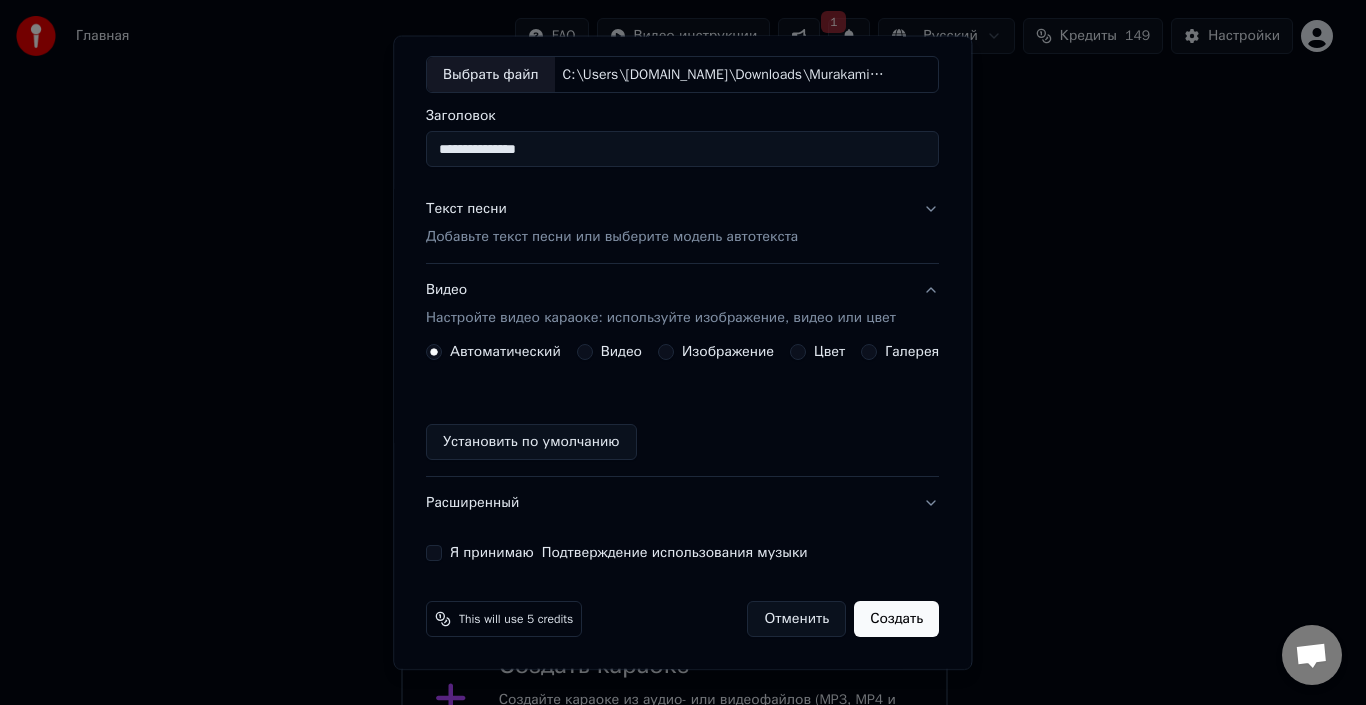 click on "Изображение" at bounding box center [666, 352] 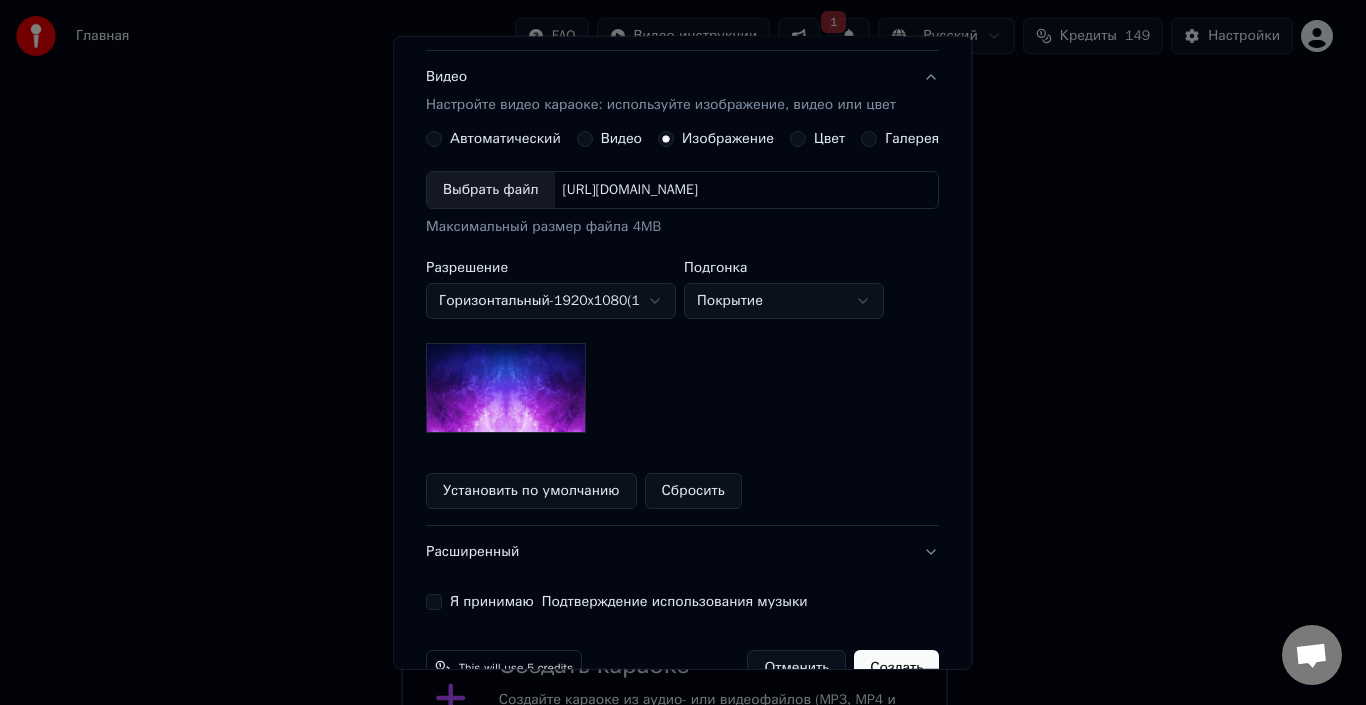 scroll, scrollTop: 321, scrollLeft: 0, axis: vertical 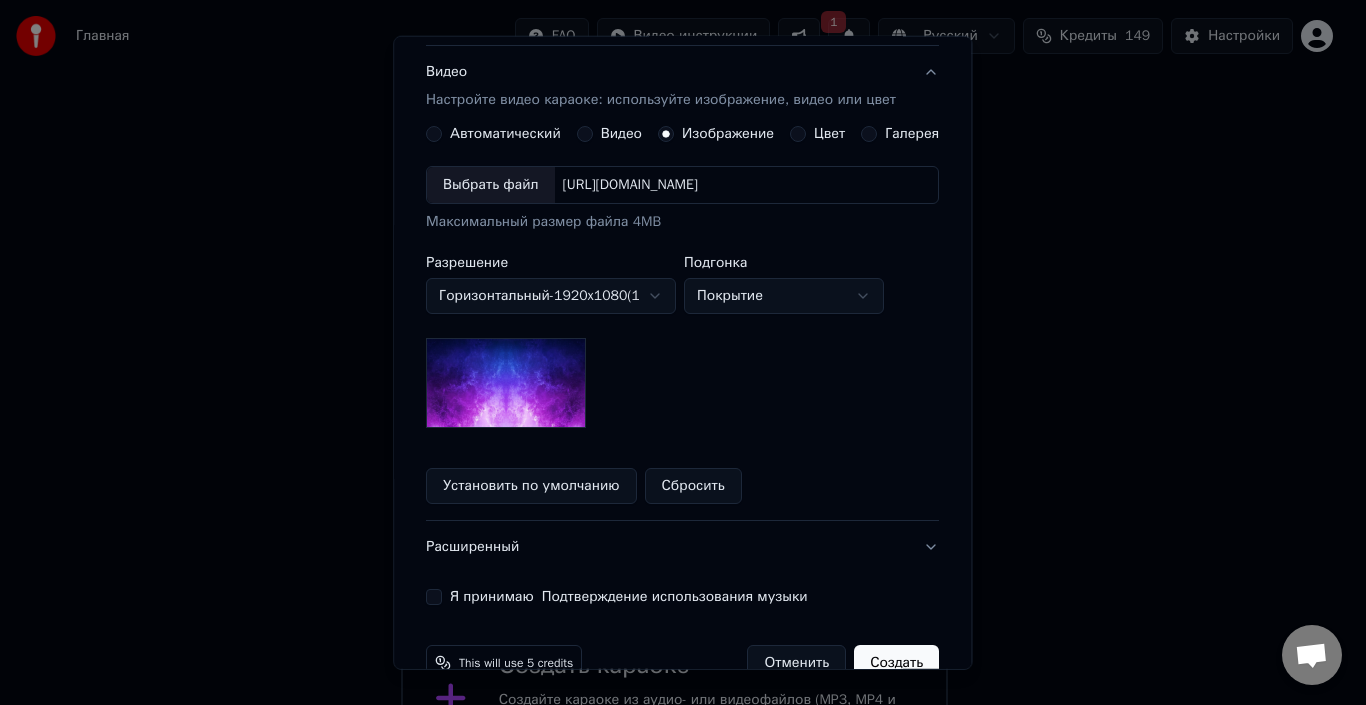click on "Галерея" at bounding box center [901, 134] 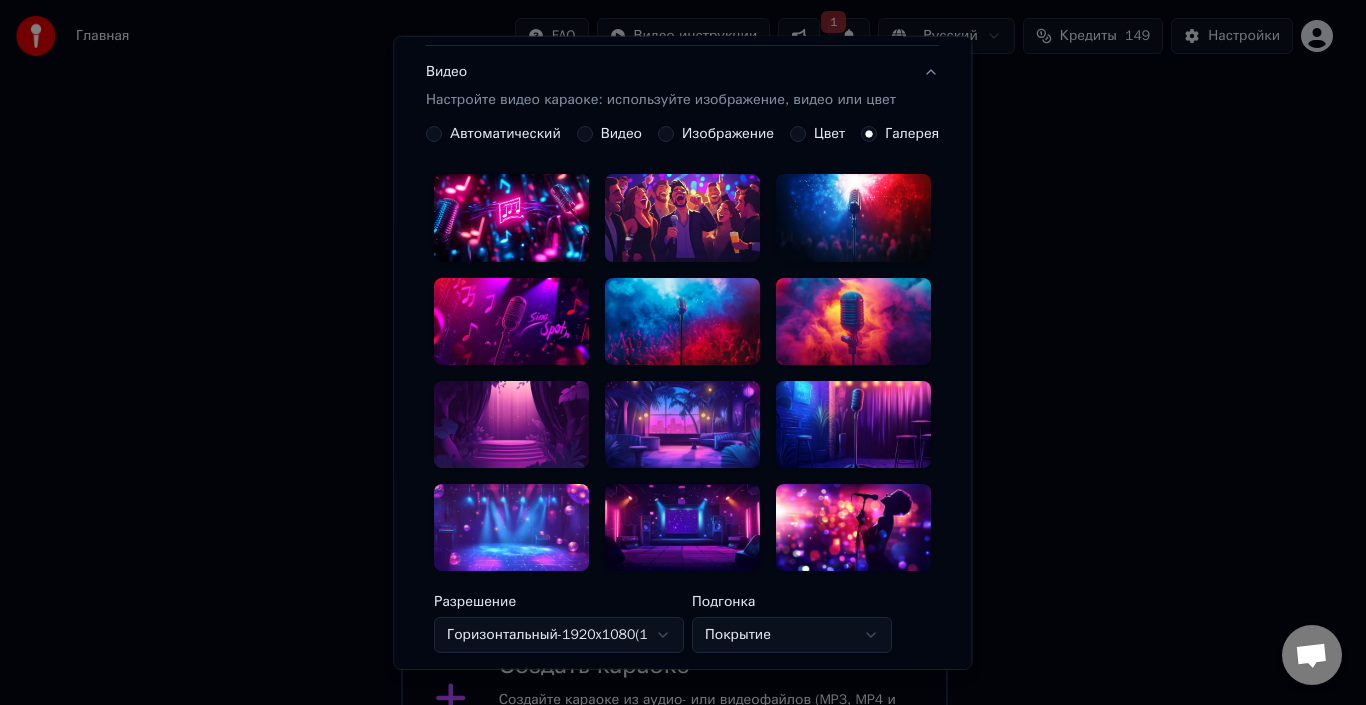 click at bounding box center [511, 527] 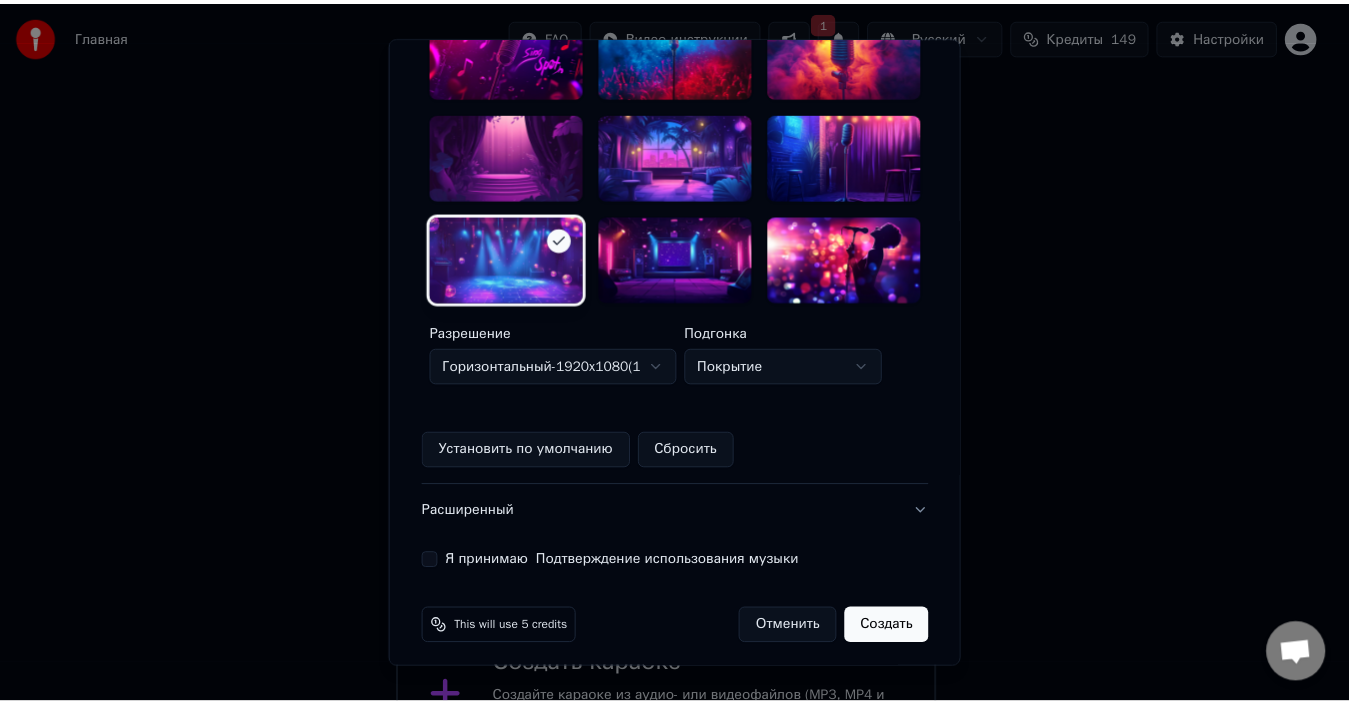 scroll, scrollTop: 595, scrollLeft: 0, axis: vertical 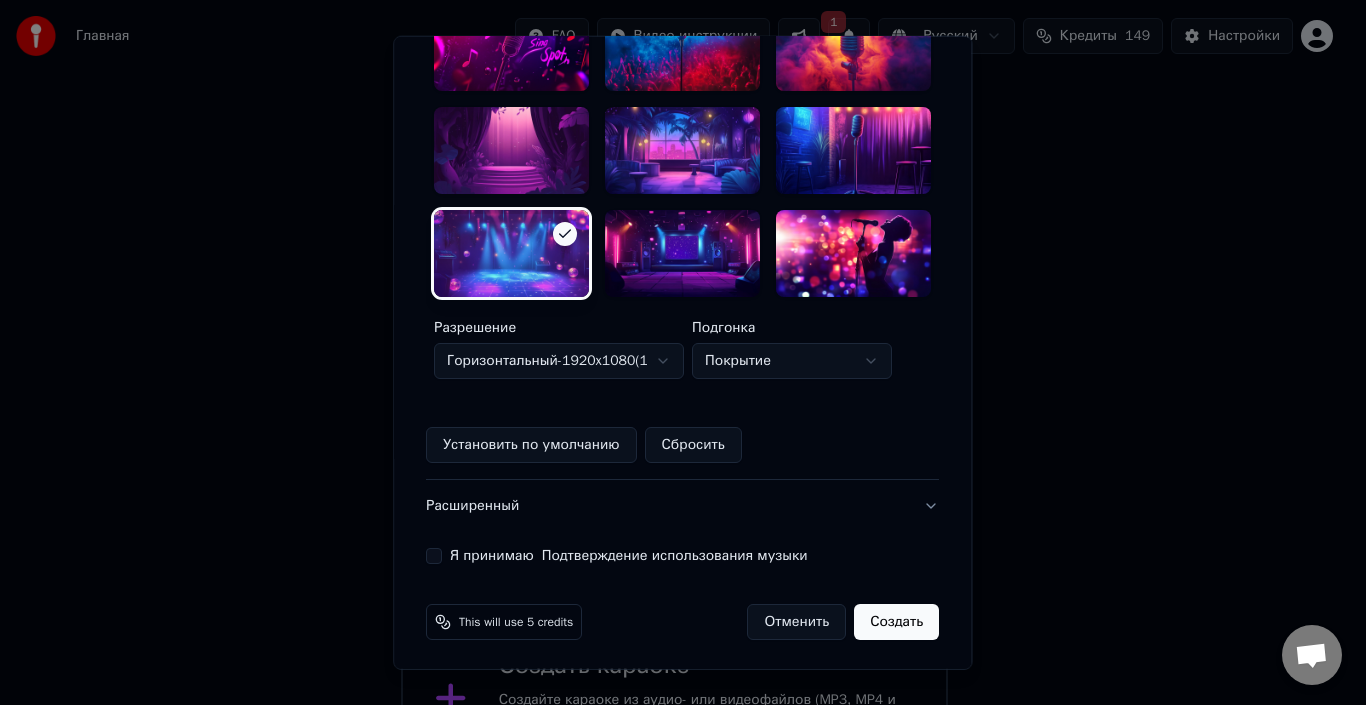 click on "Я принимаю   Подтверждение использования музыки" at bounding box center [434, 556] 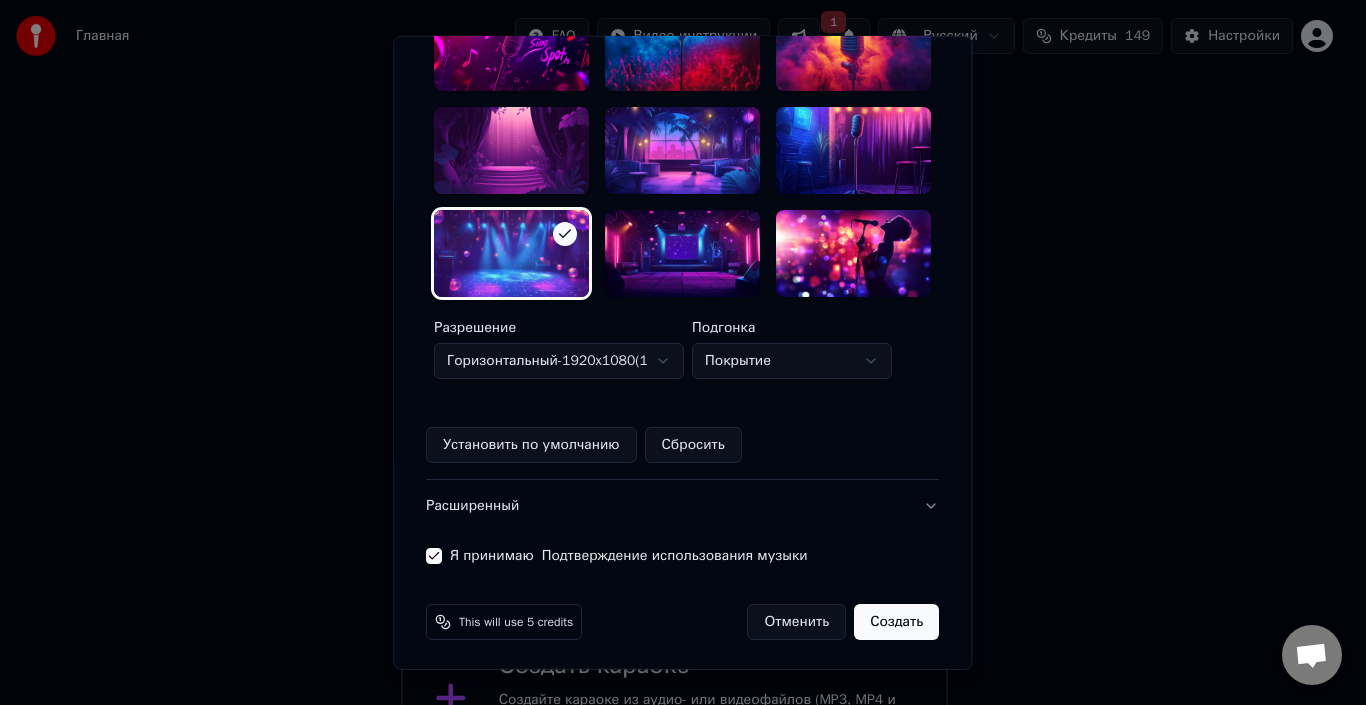 click on "Создать" at bounding box center (897, 622) 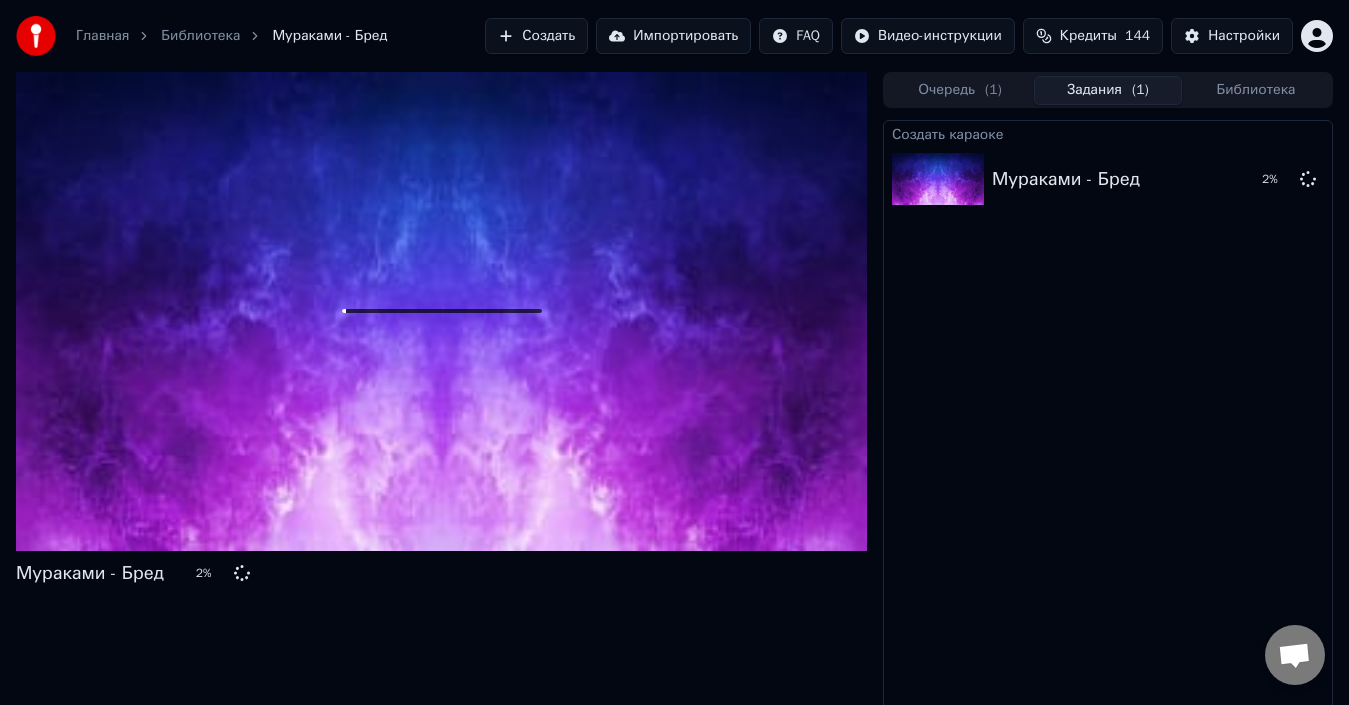 drag, startPoint x: 578, startPoint y: 399, endPoint x: 197, endPoint y: 613, distance: 436.98627 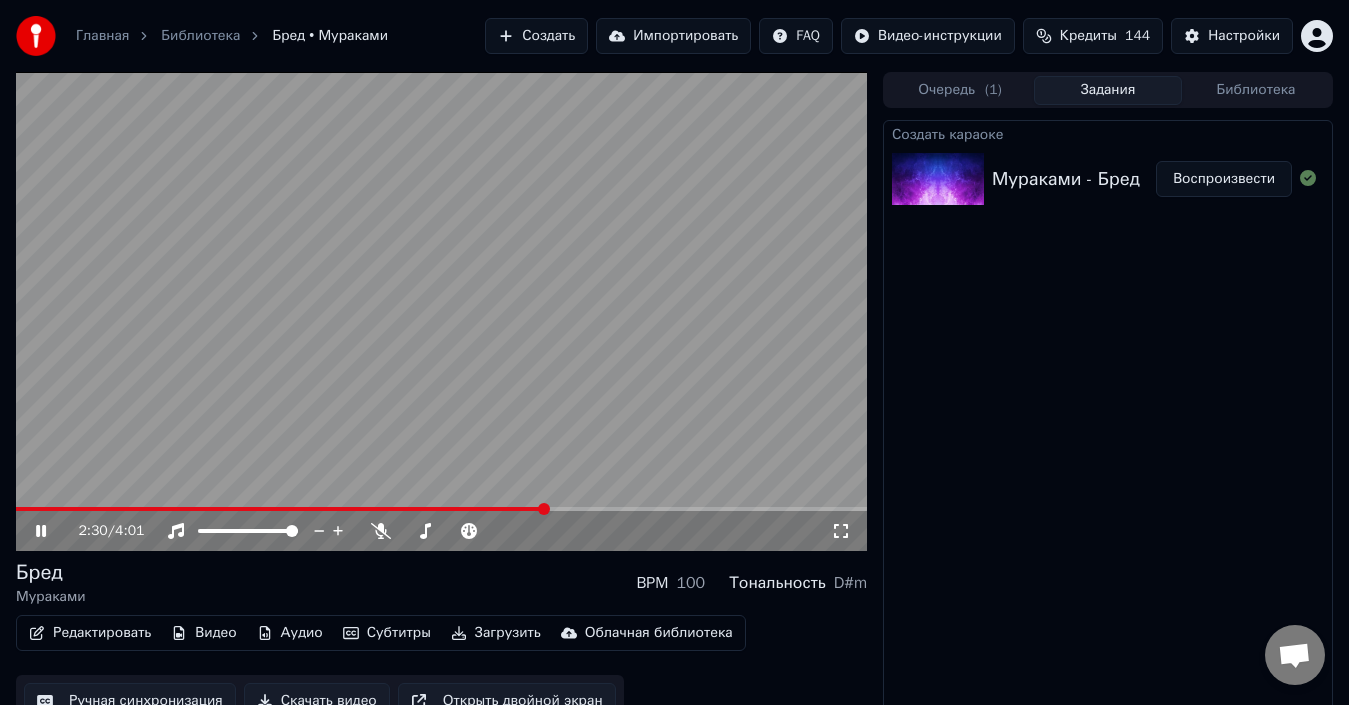 click at bounding box center [441, 311] 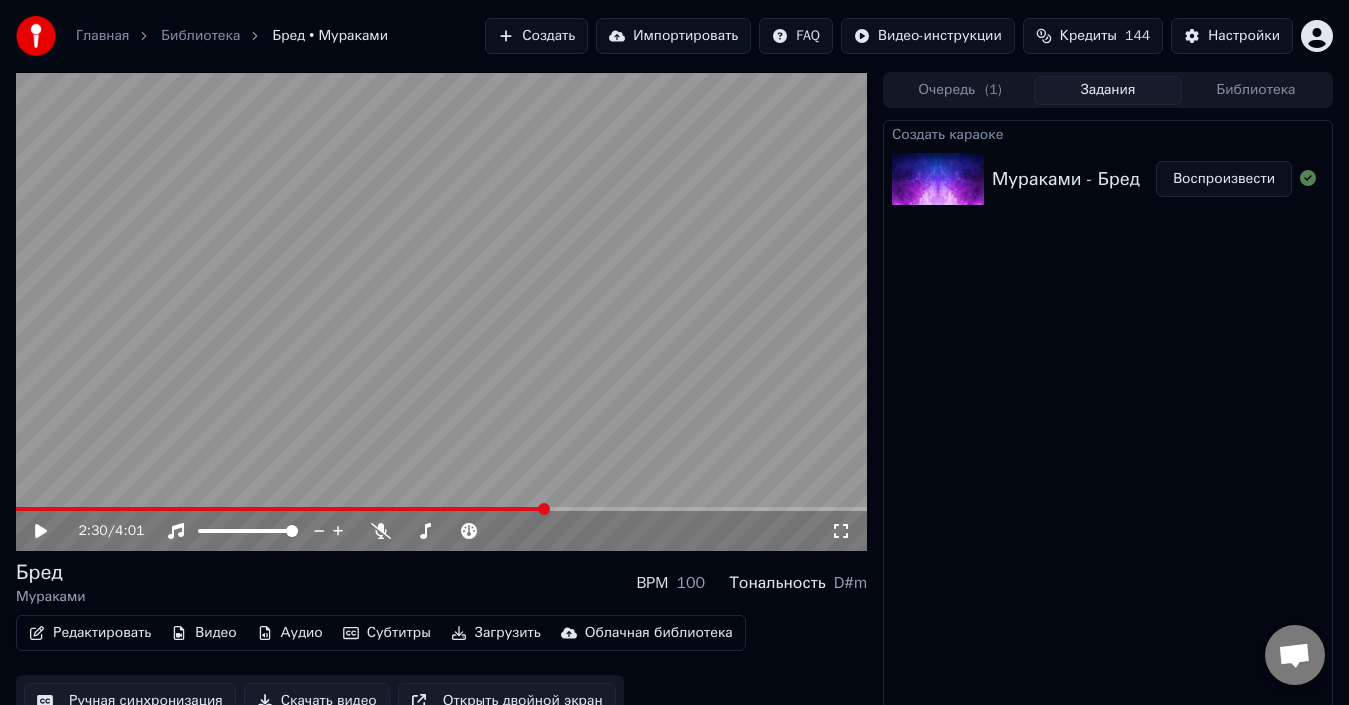 click at bounding box center [441, 311] 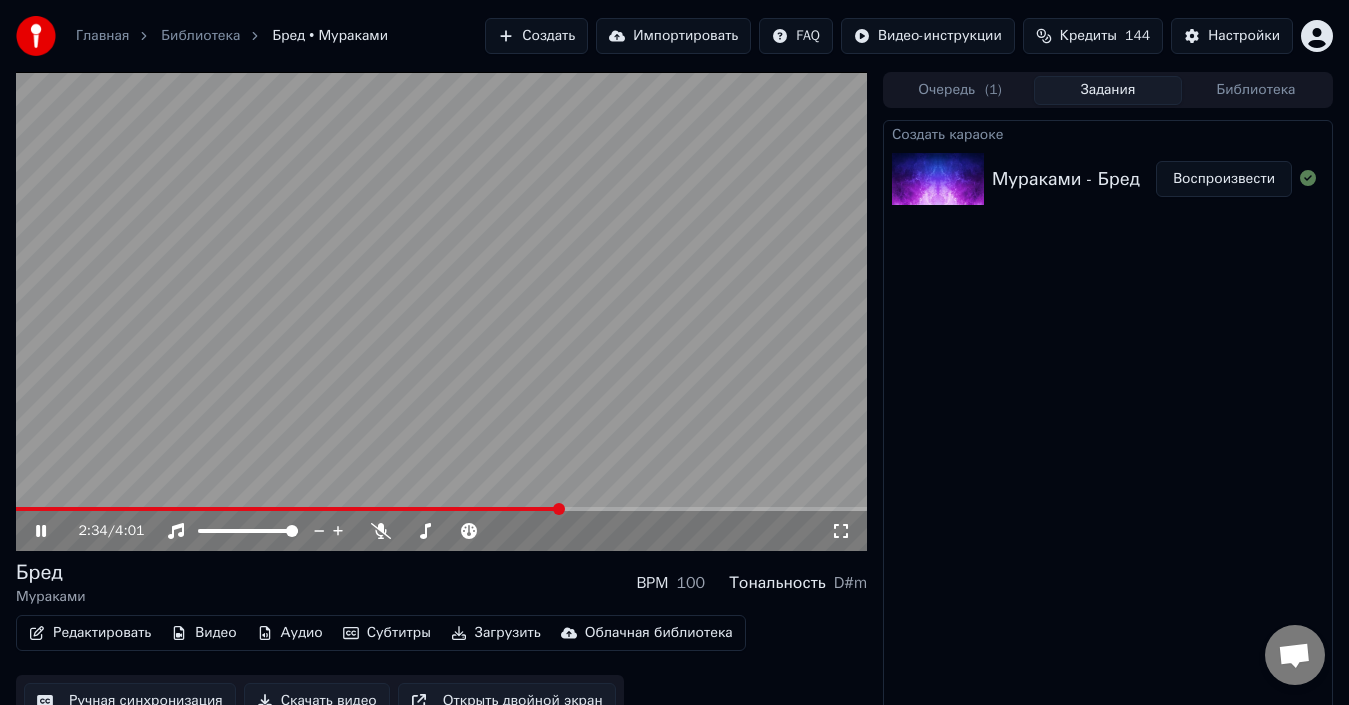 click at bounding box center [441, 311] 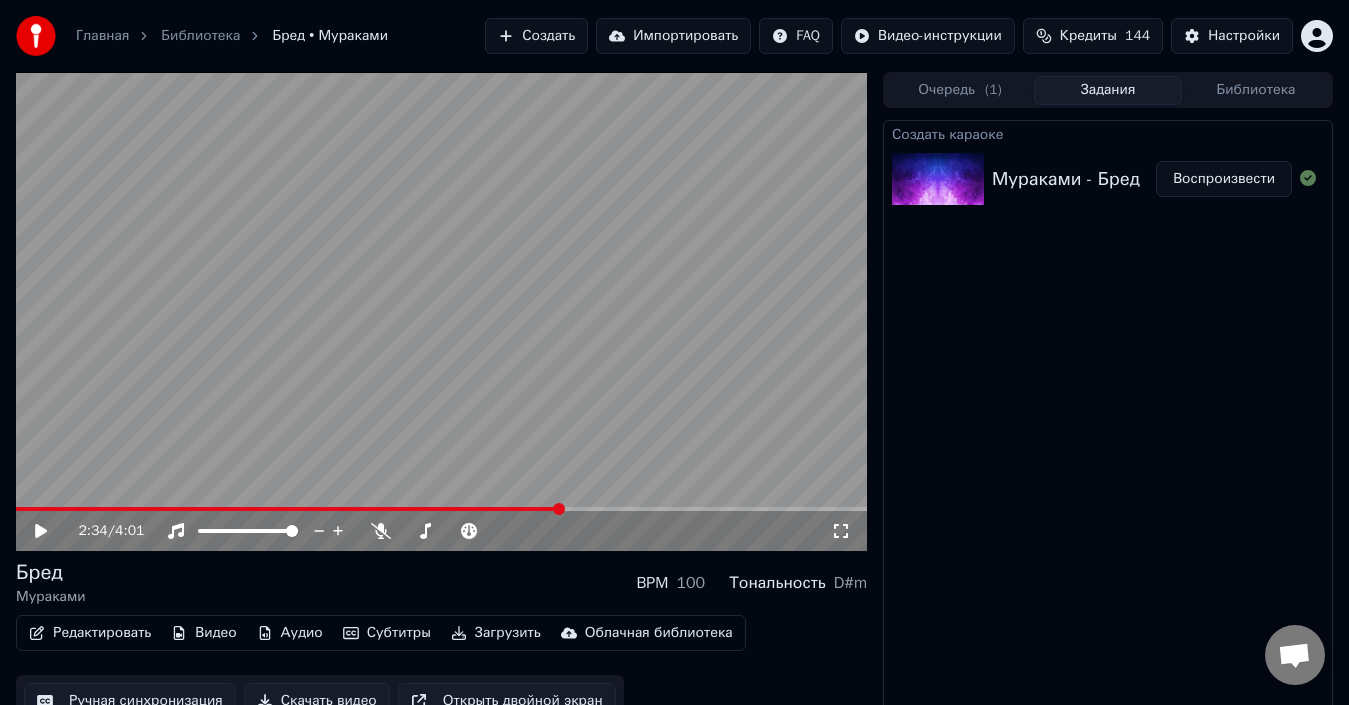 click at bounding box center (441, 311) 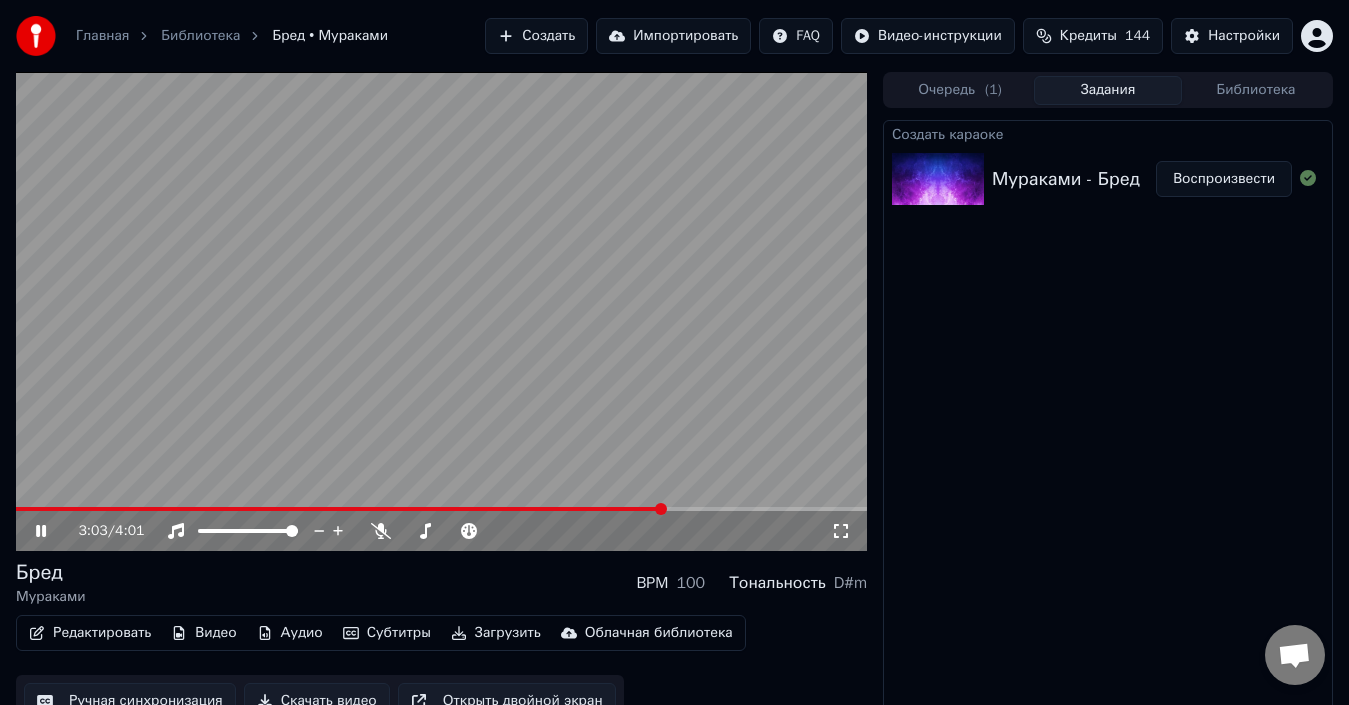 click at bounding box center [441, 311] 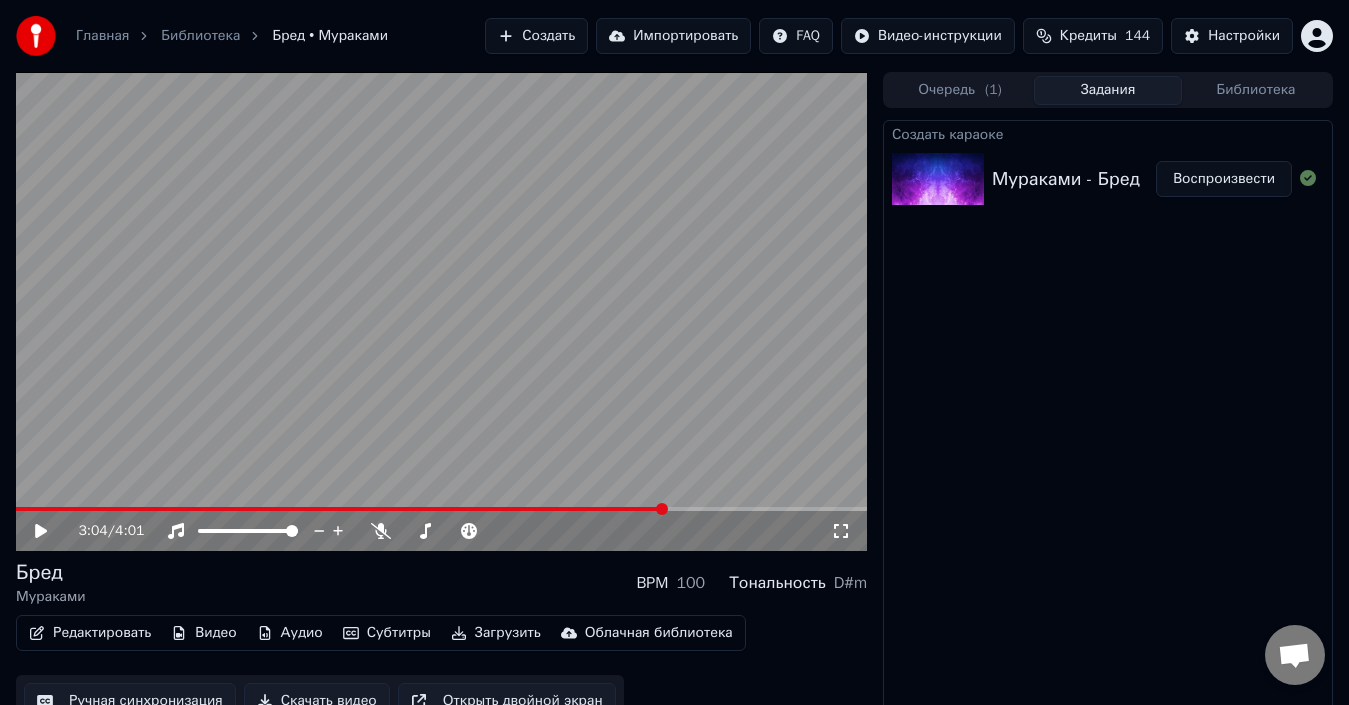 click 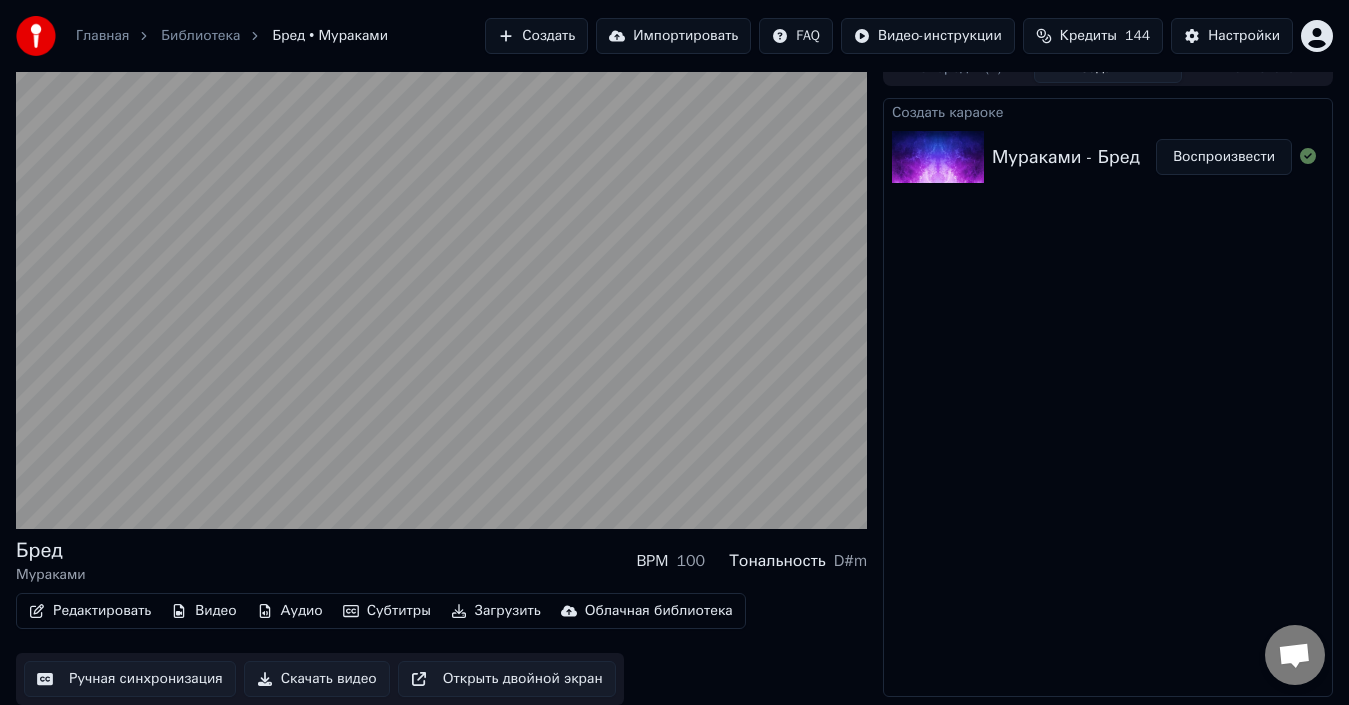 scroll, scrollTop: 0, scrollLeft: 0, axis: both 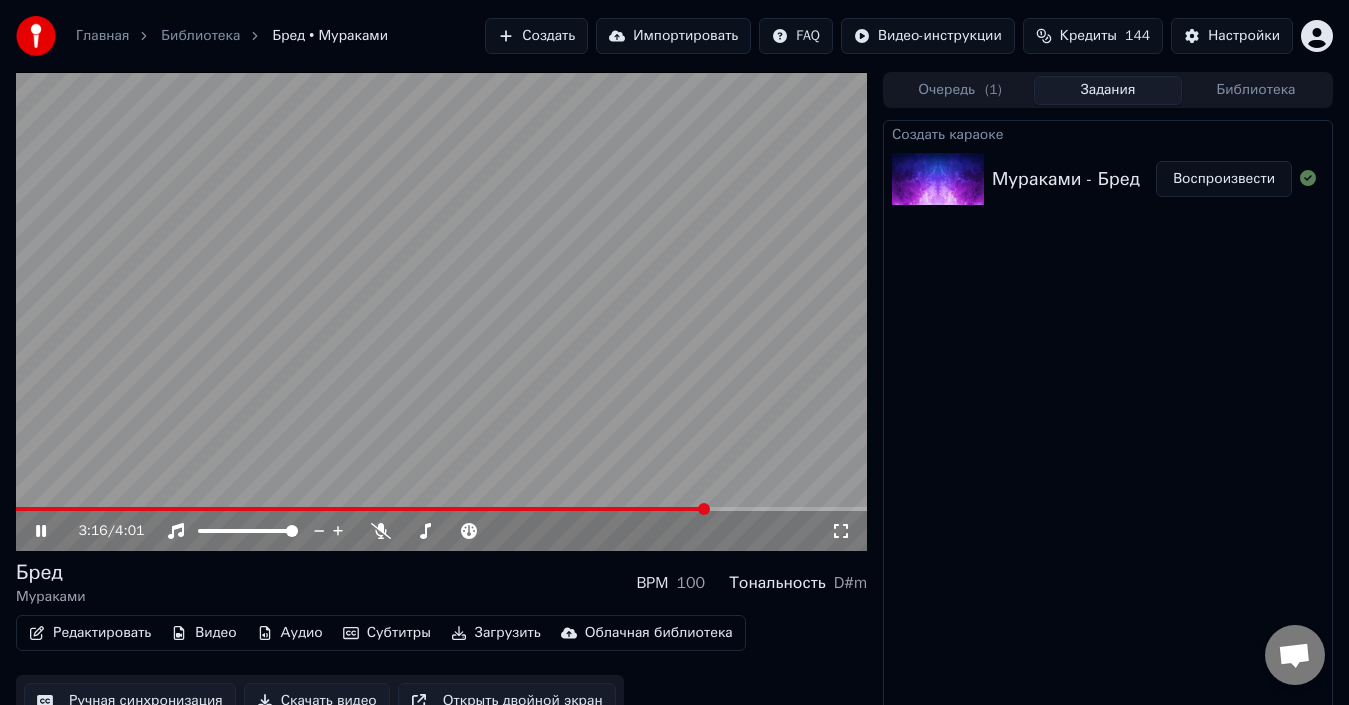 click at bounding box center (441, 311) 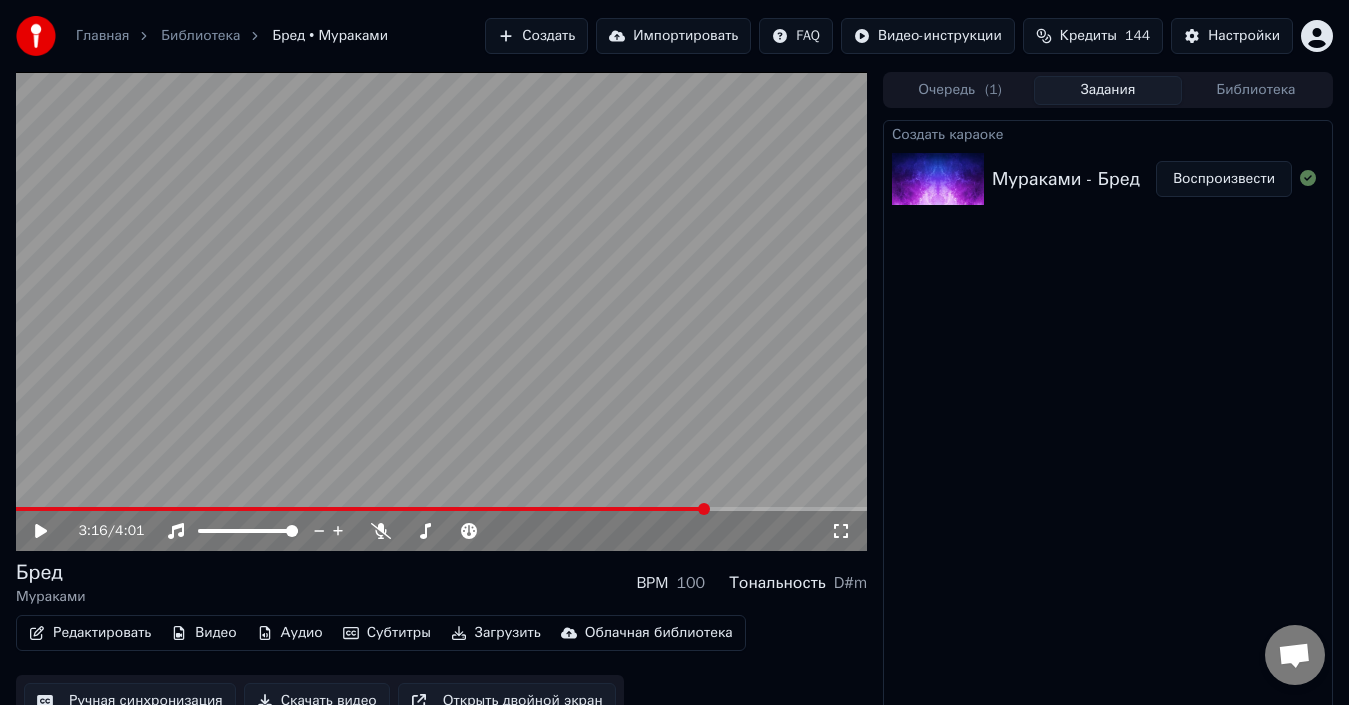 click at bounding box center (441, 311) 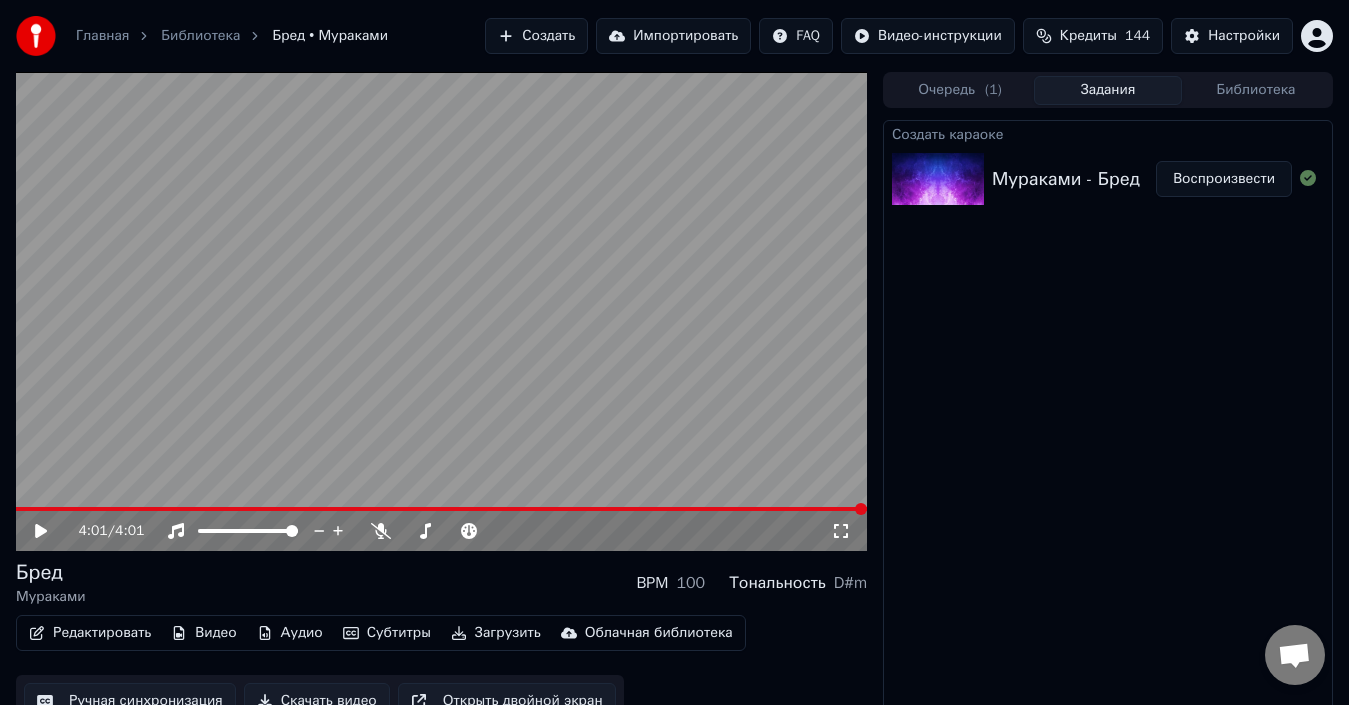 click at bounding box center [441, 311] 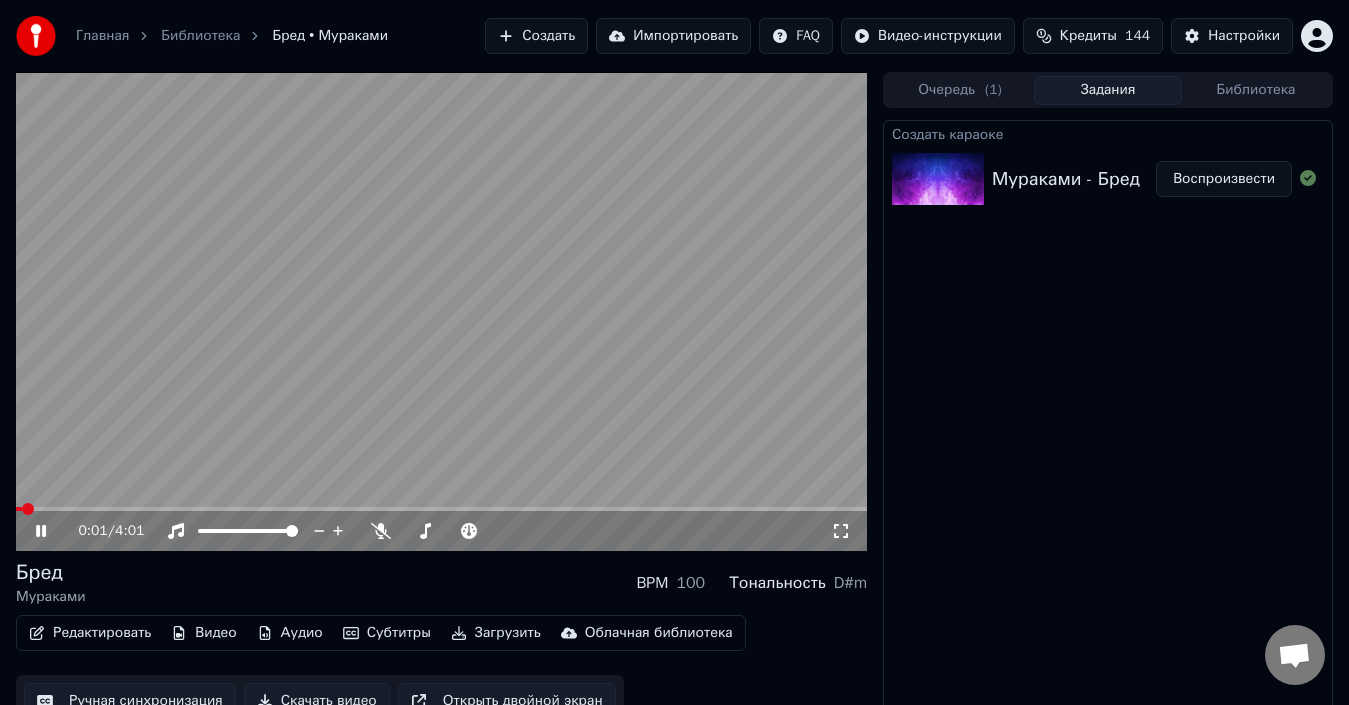 click 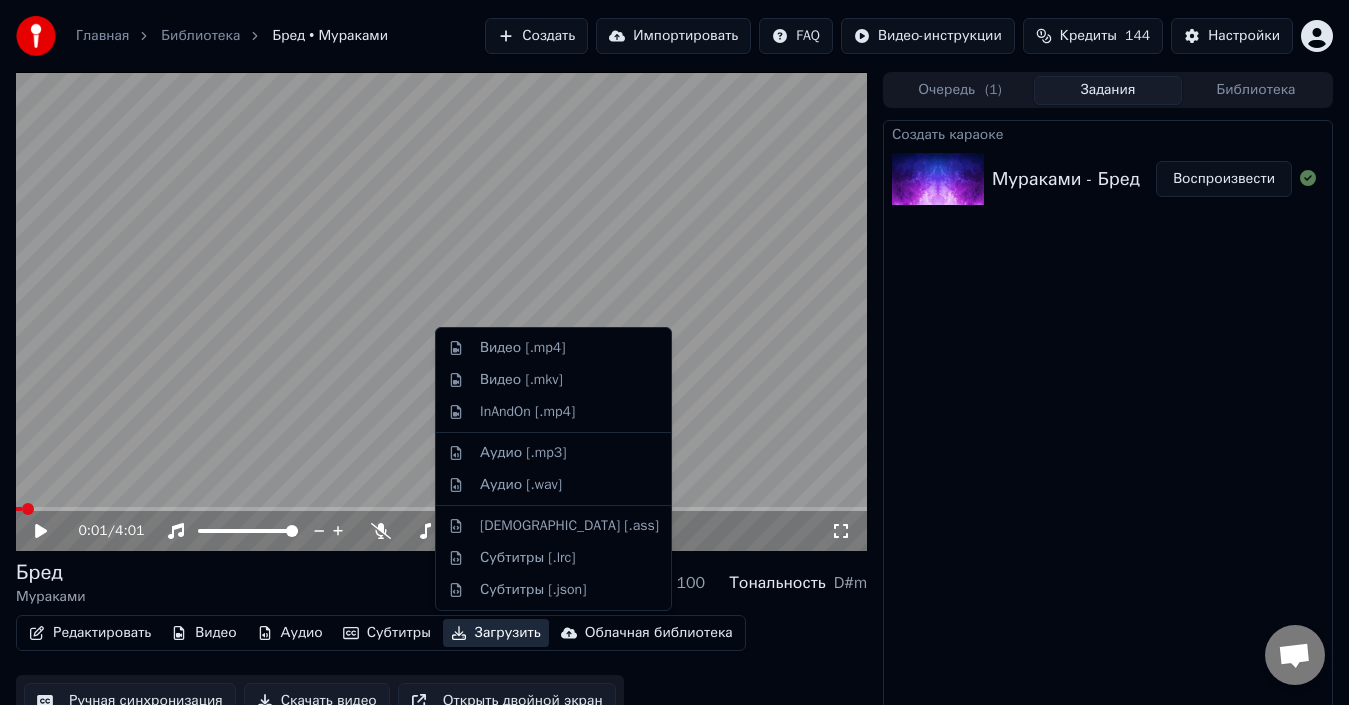 click on "Загрузить" at bounding box center [496, 633] 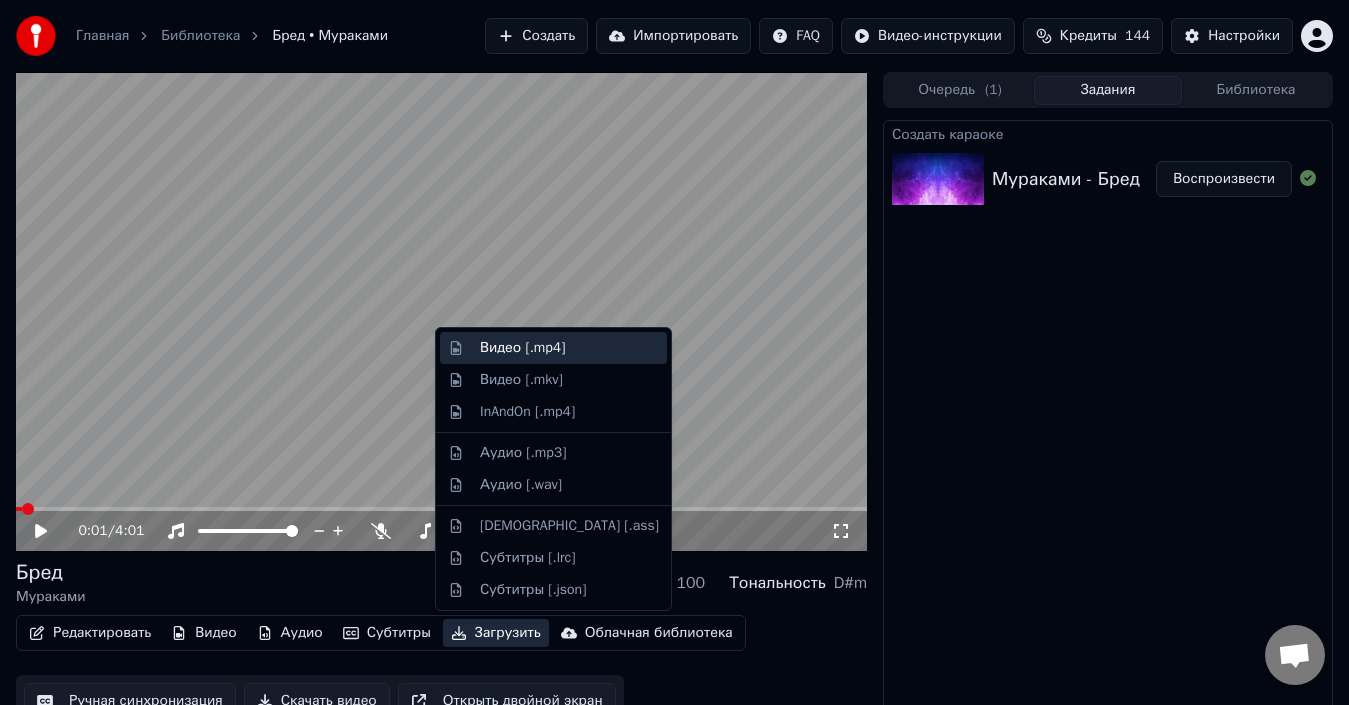 click on "Видео [.mp4]" at bounding box center (569, 348) 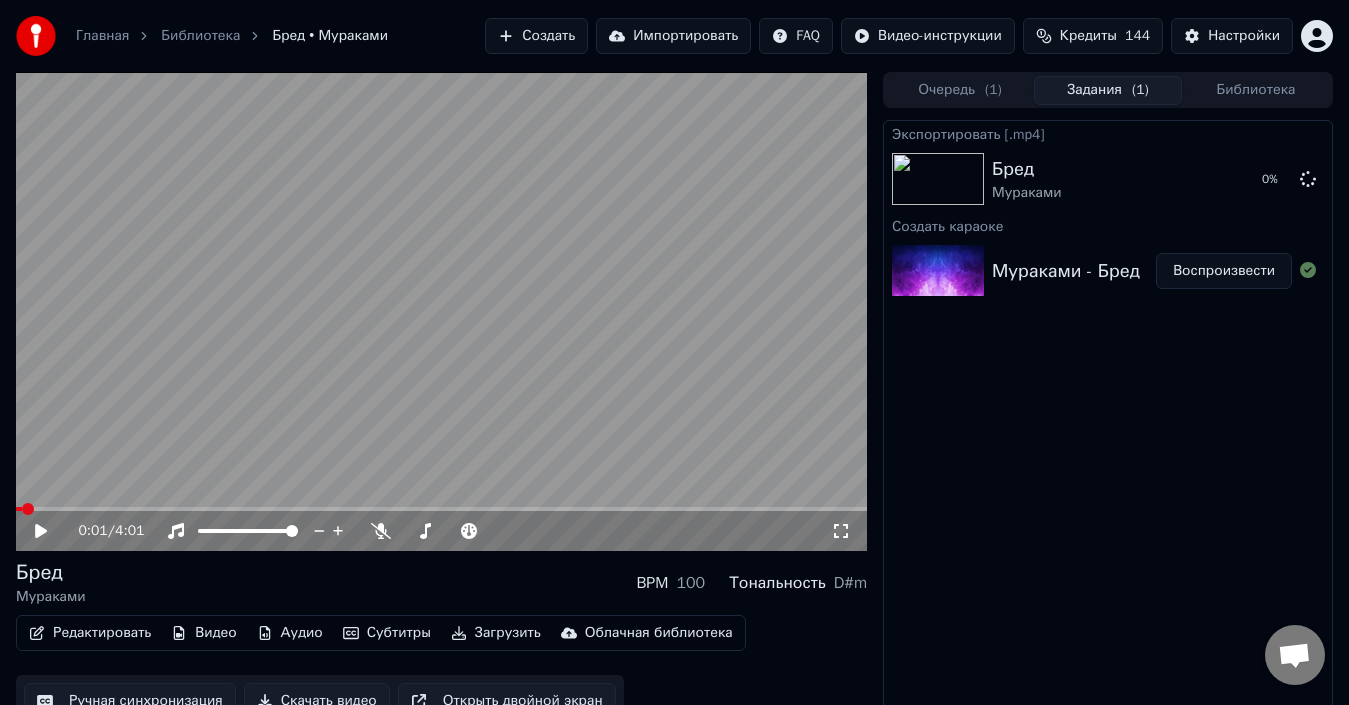 click at bounding box center [441, 311] 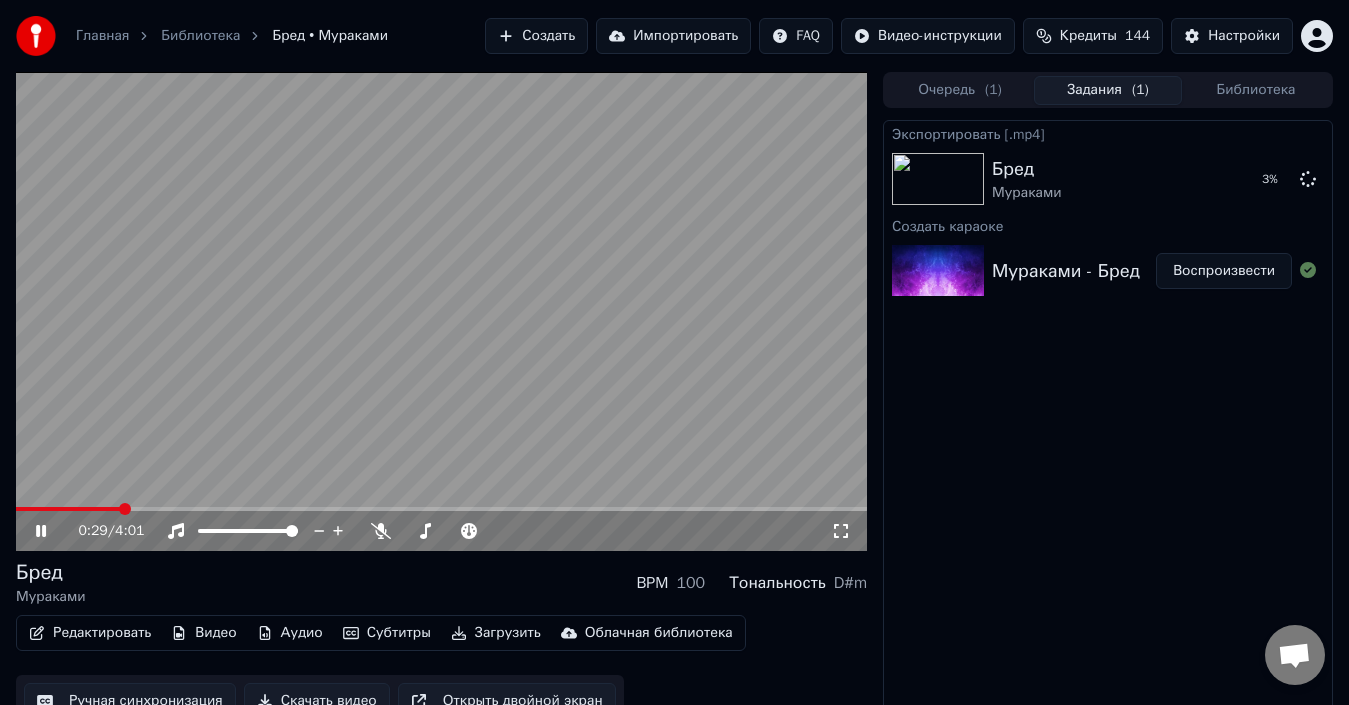click at bounding box center [441, 311] 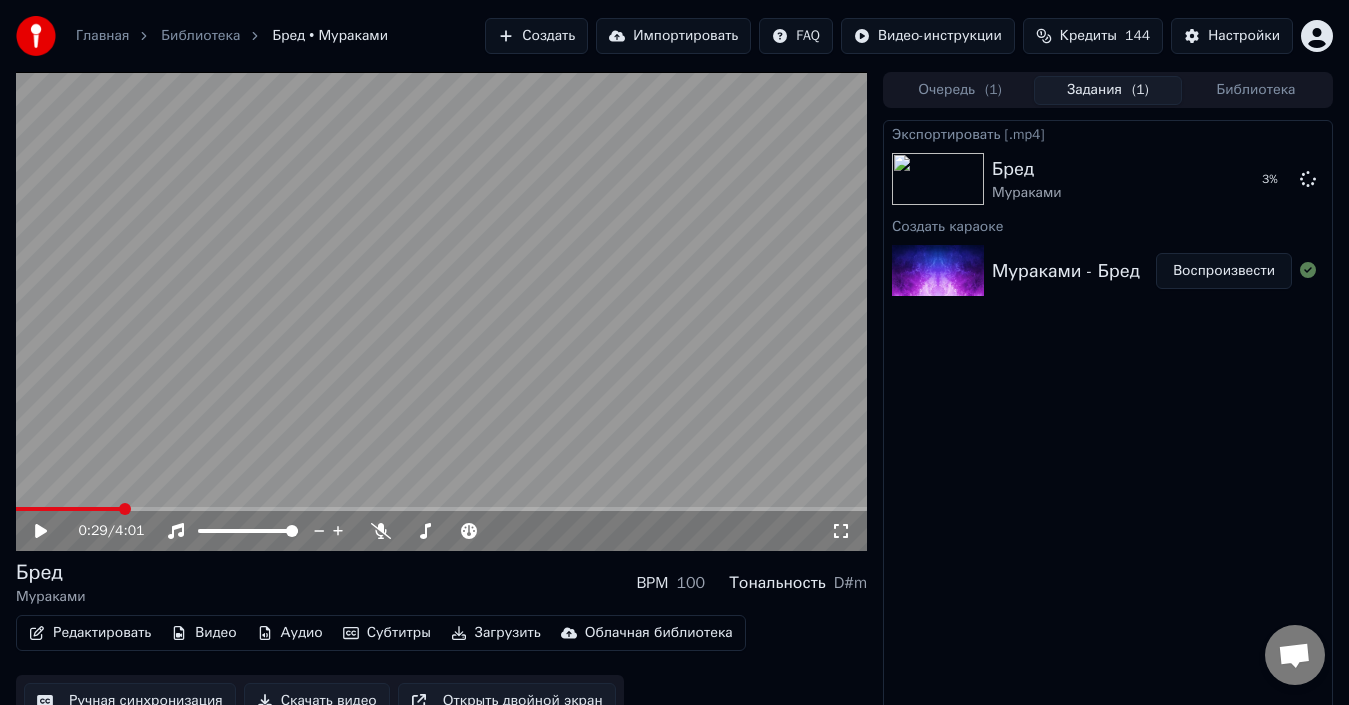 click at bounding box center (441, 311) 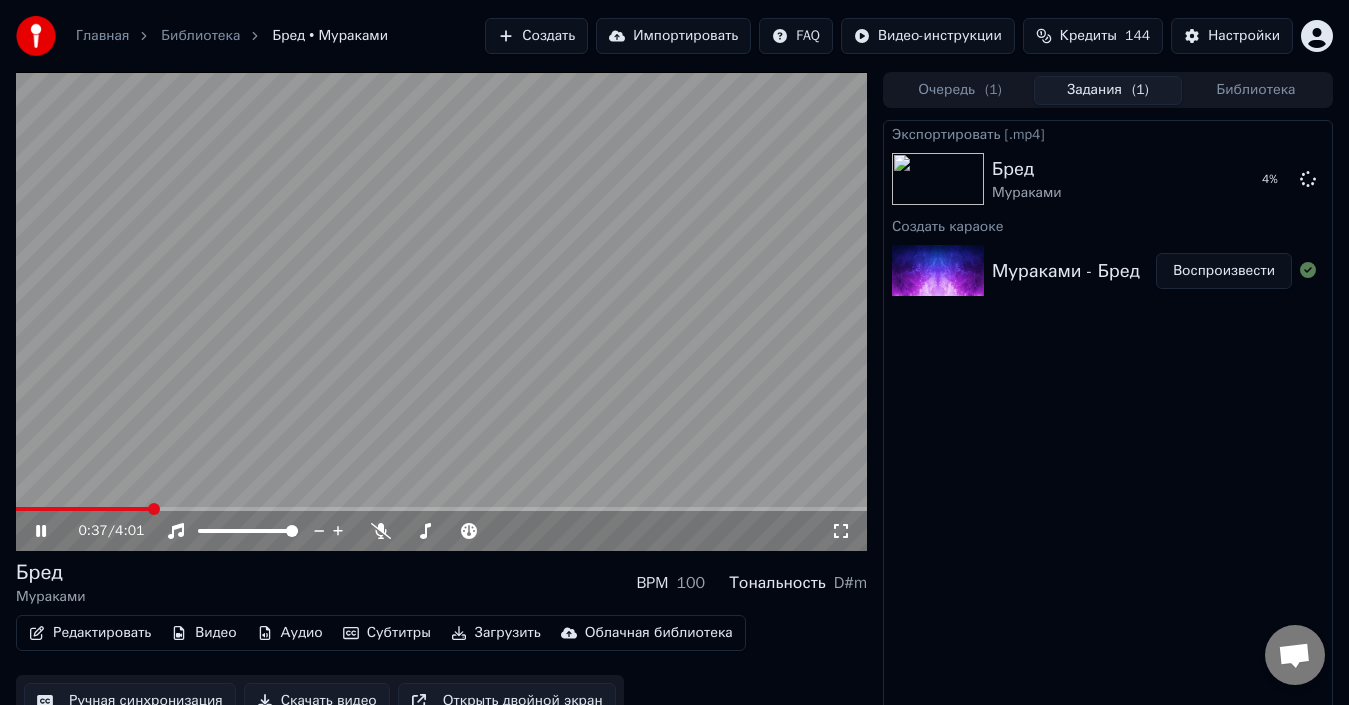 click at bounding box center [441, 311] 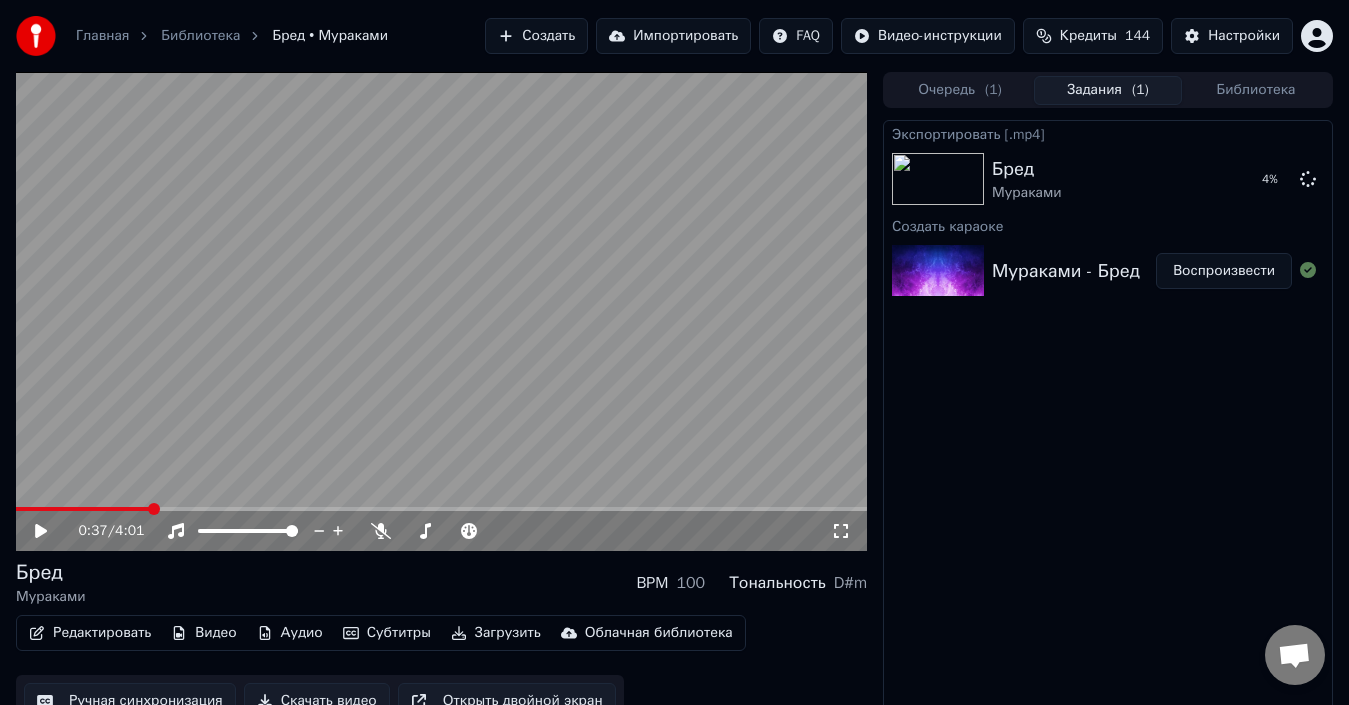 click at bounding box center [441, 311] 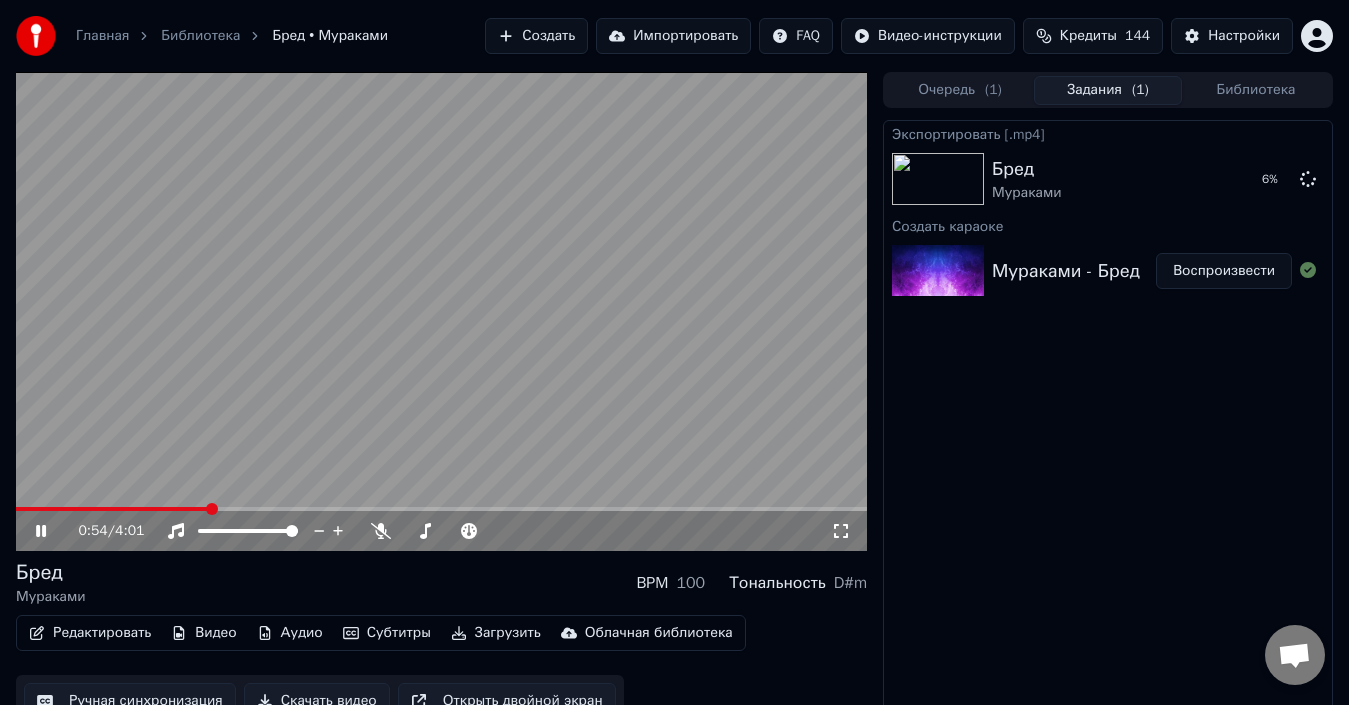 click at bounding box center (441, 311) 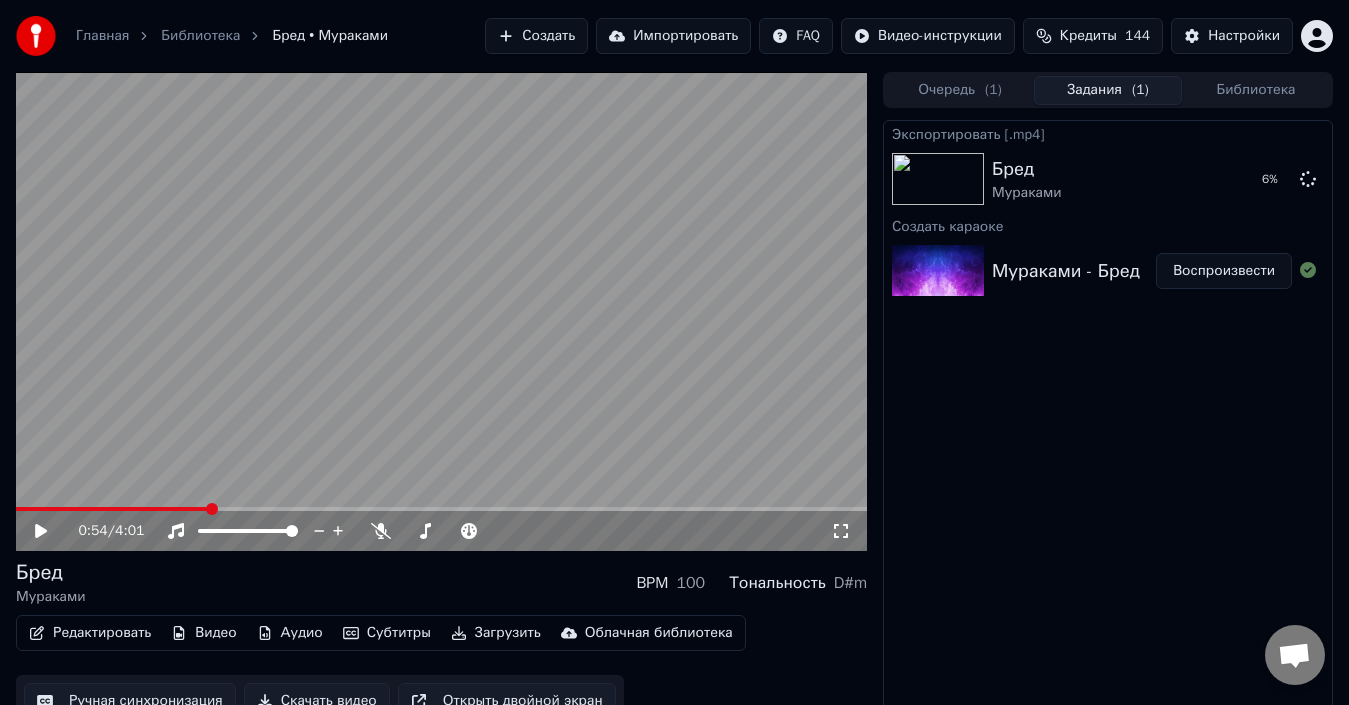 click at bounding box center [441, 311] 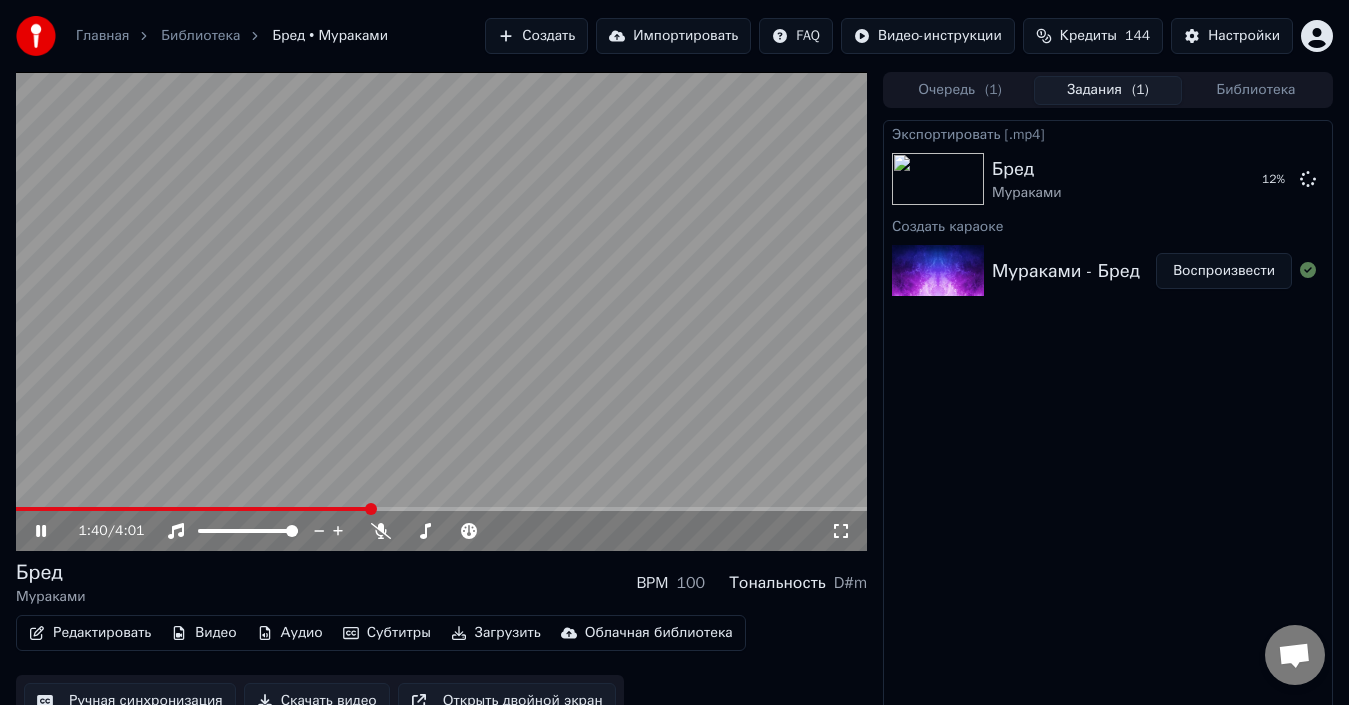 click at bounding box center [441, 311] 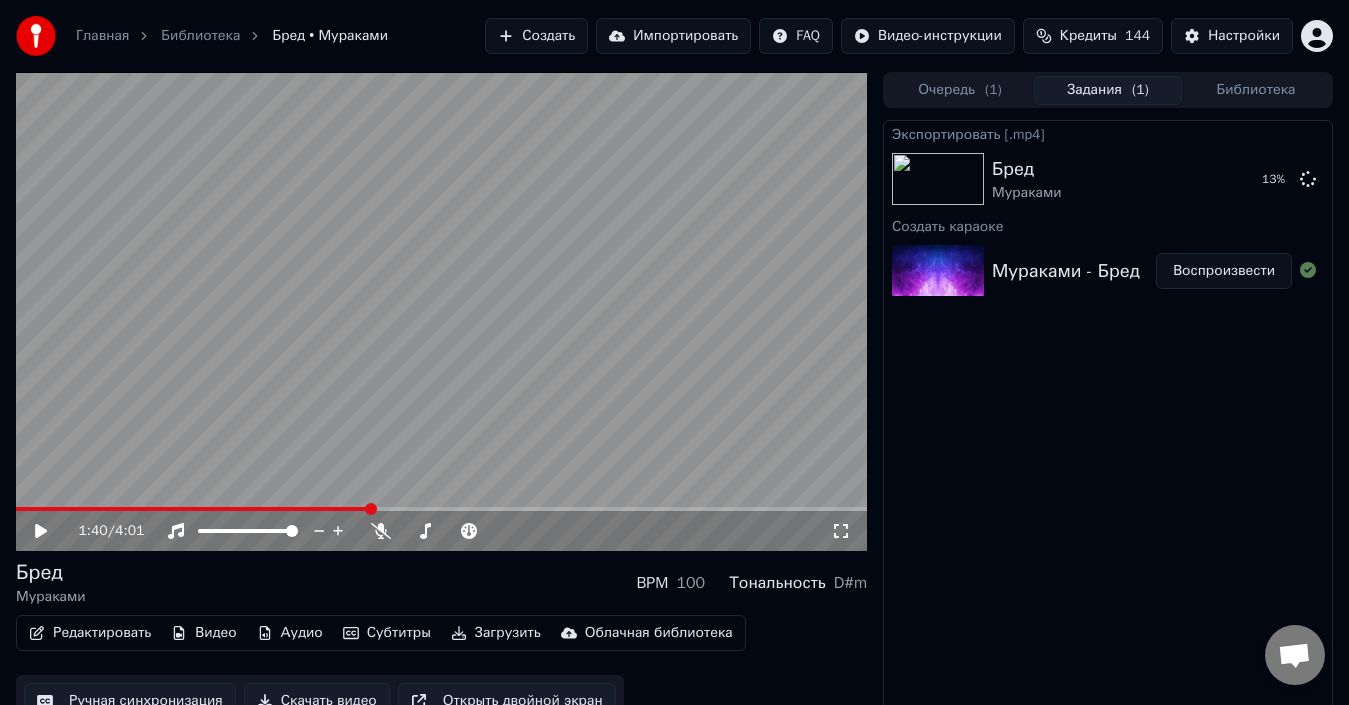 click at bounding box center (441, 311) 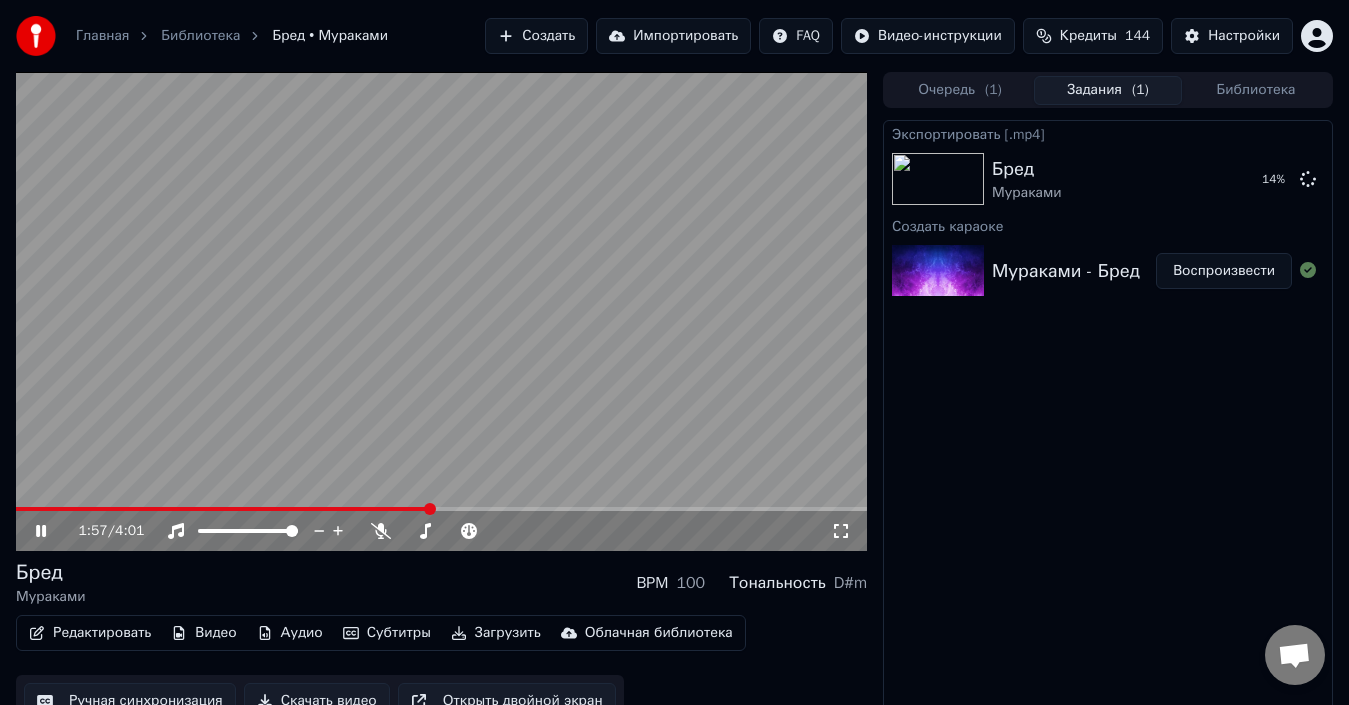 click at bounding box center (441, 311) 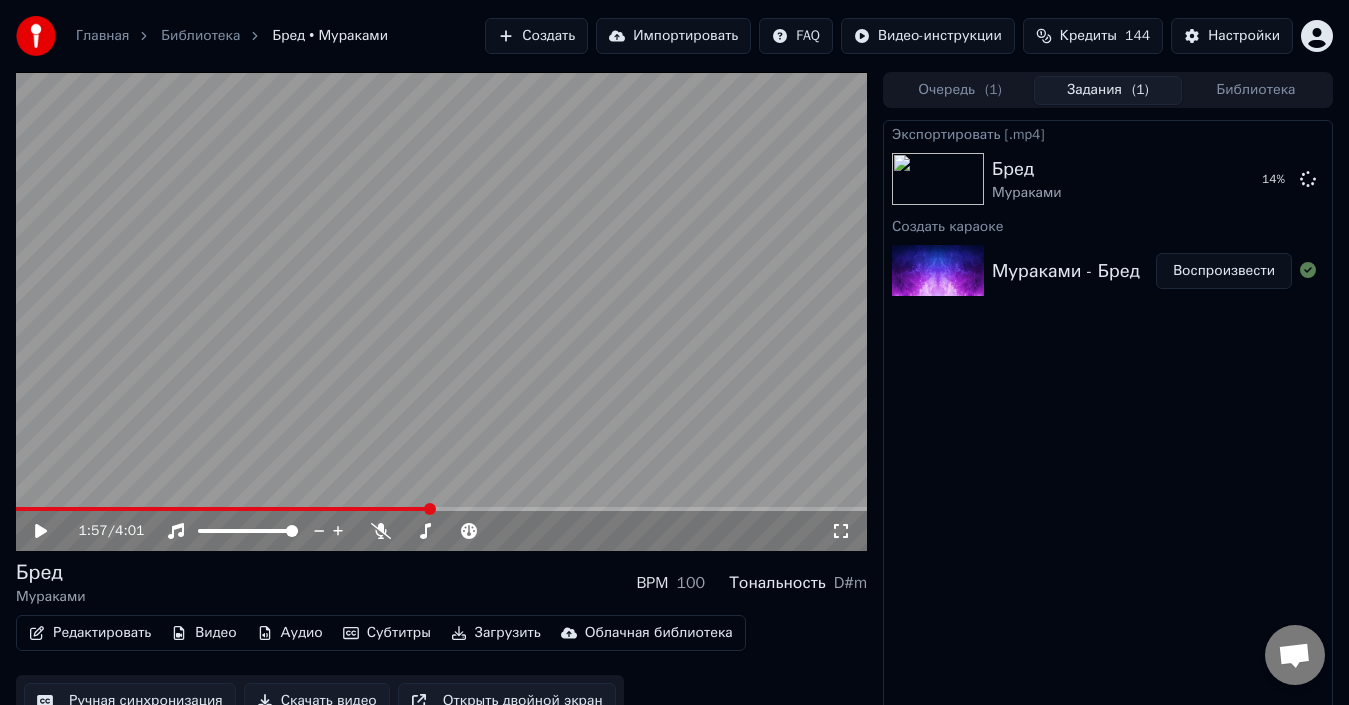 click at bounding box center (441, 311) 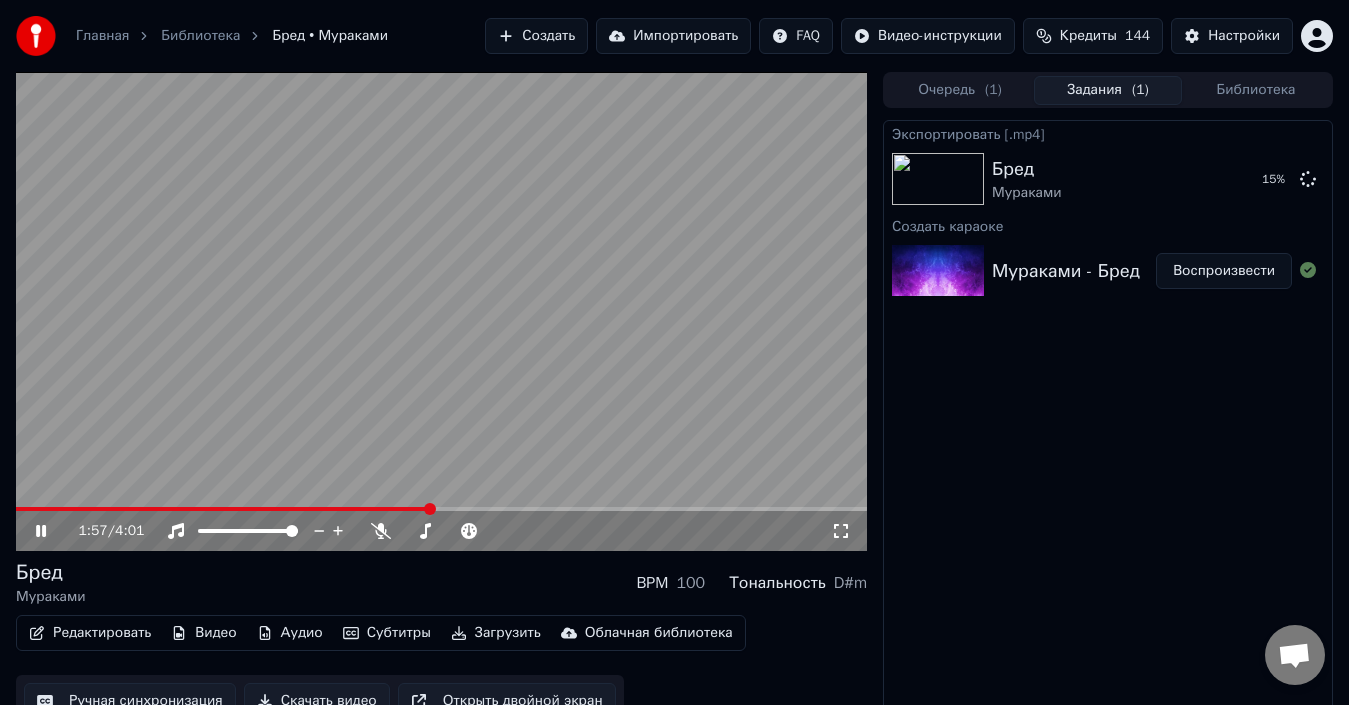 click at bounding box center (441, 311) 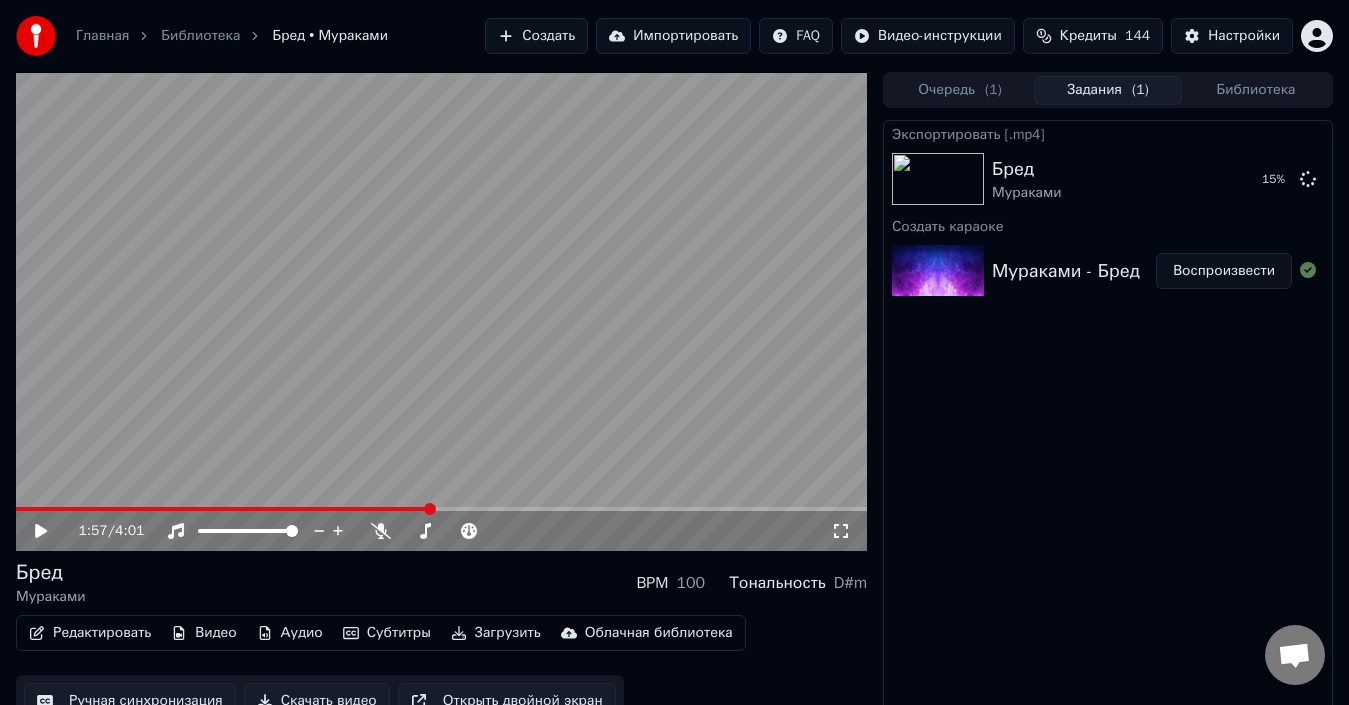 click at bounding box center [441, 311] 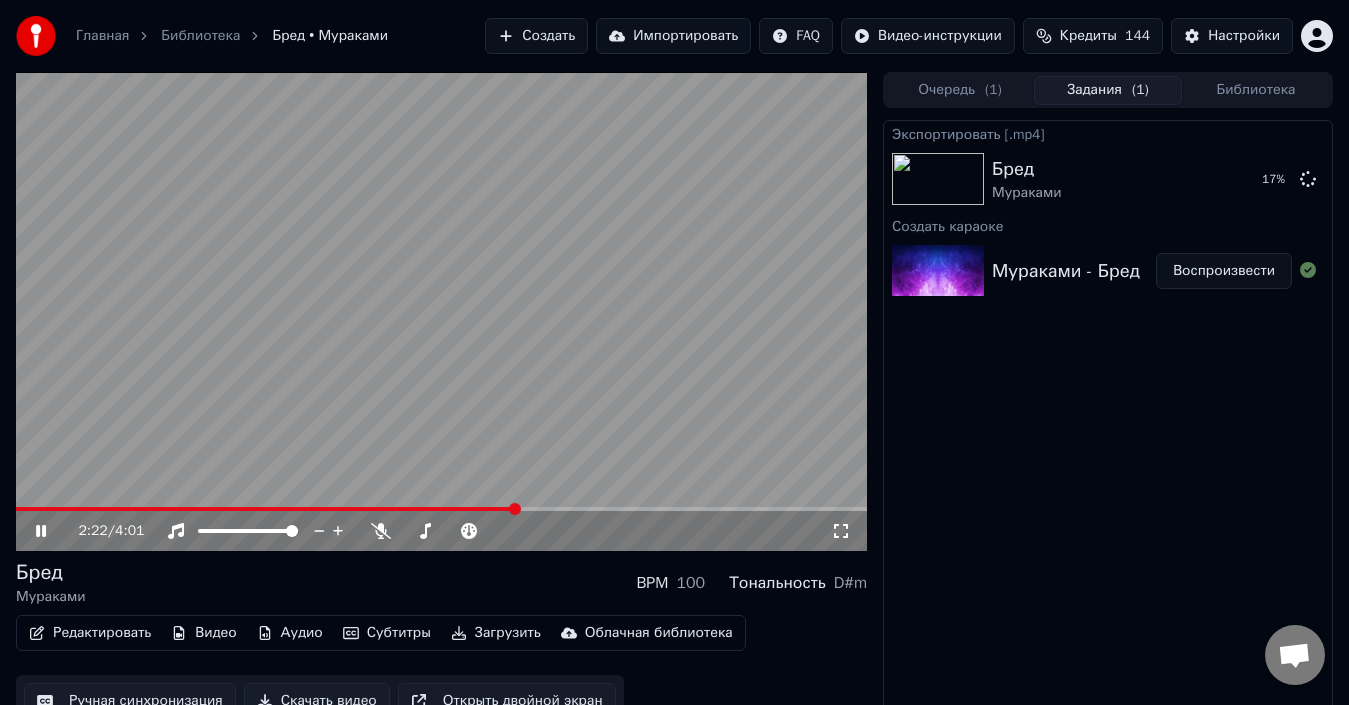 click at bounding box center [441, 311] 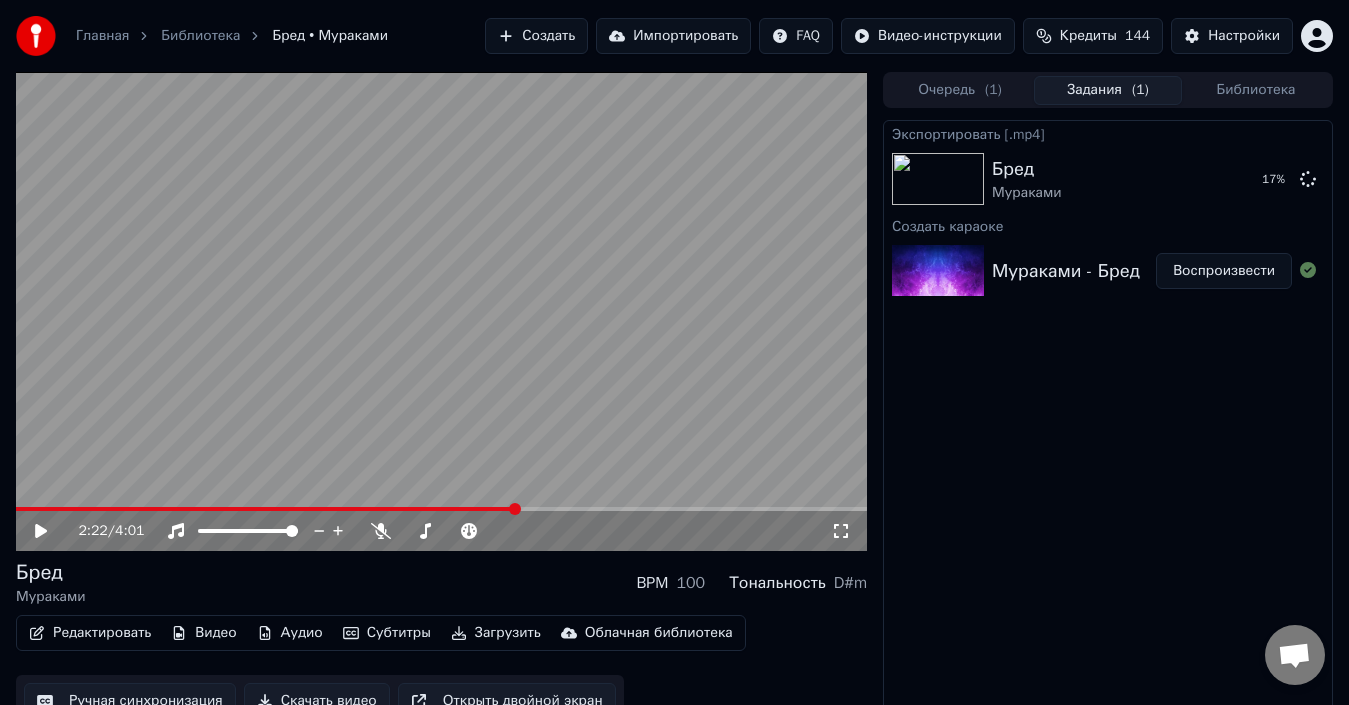 click at bounding box center (441, 311) 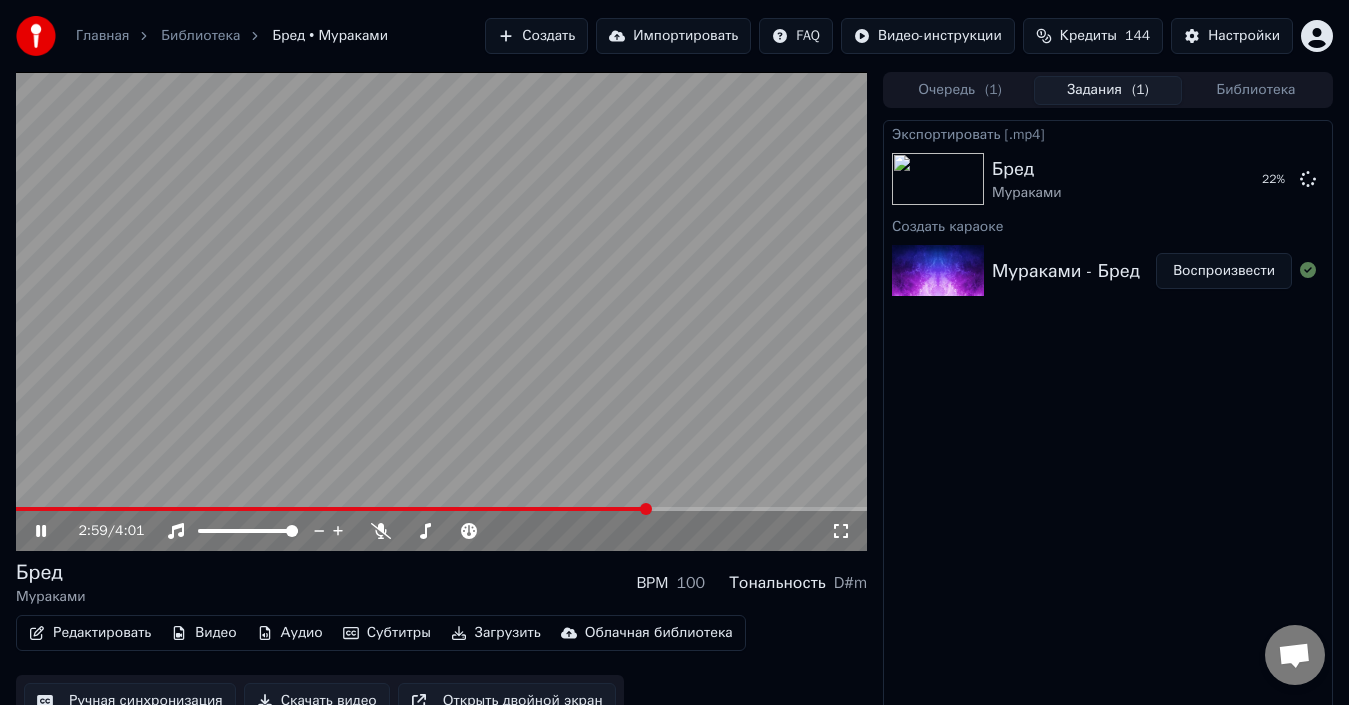 click at bounding box center (441, 311) 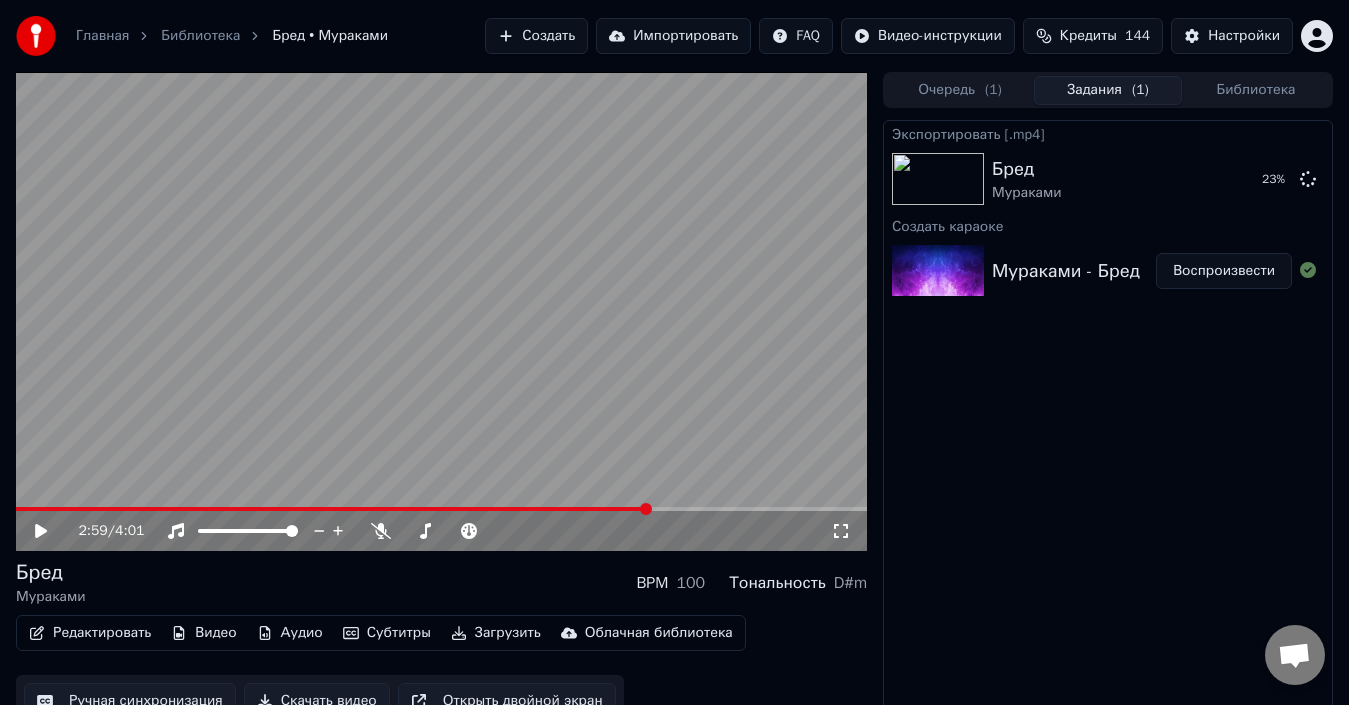 click at bounding box center [441, 311] 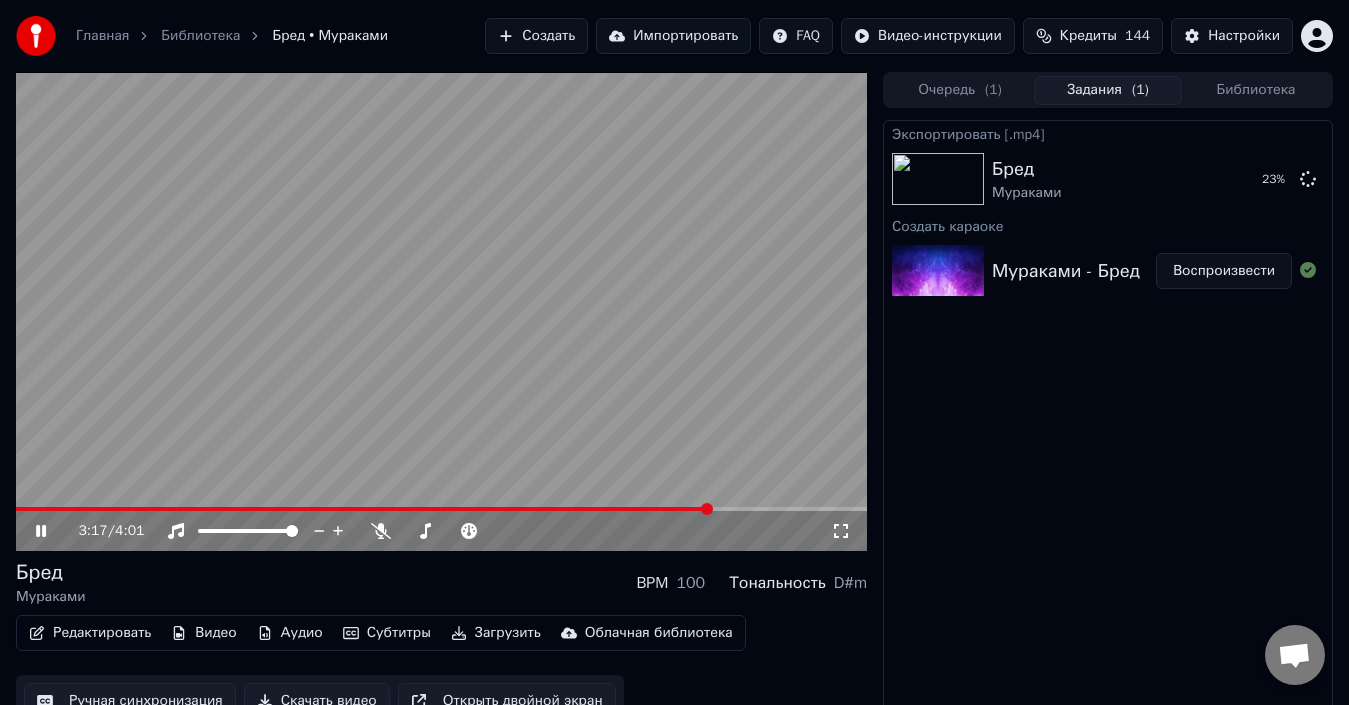 click at bounding box center (441, 311) 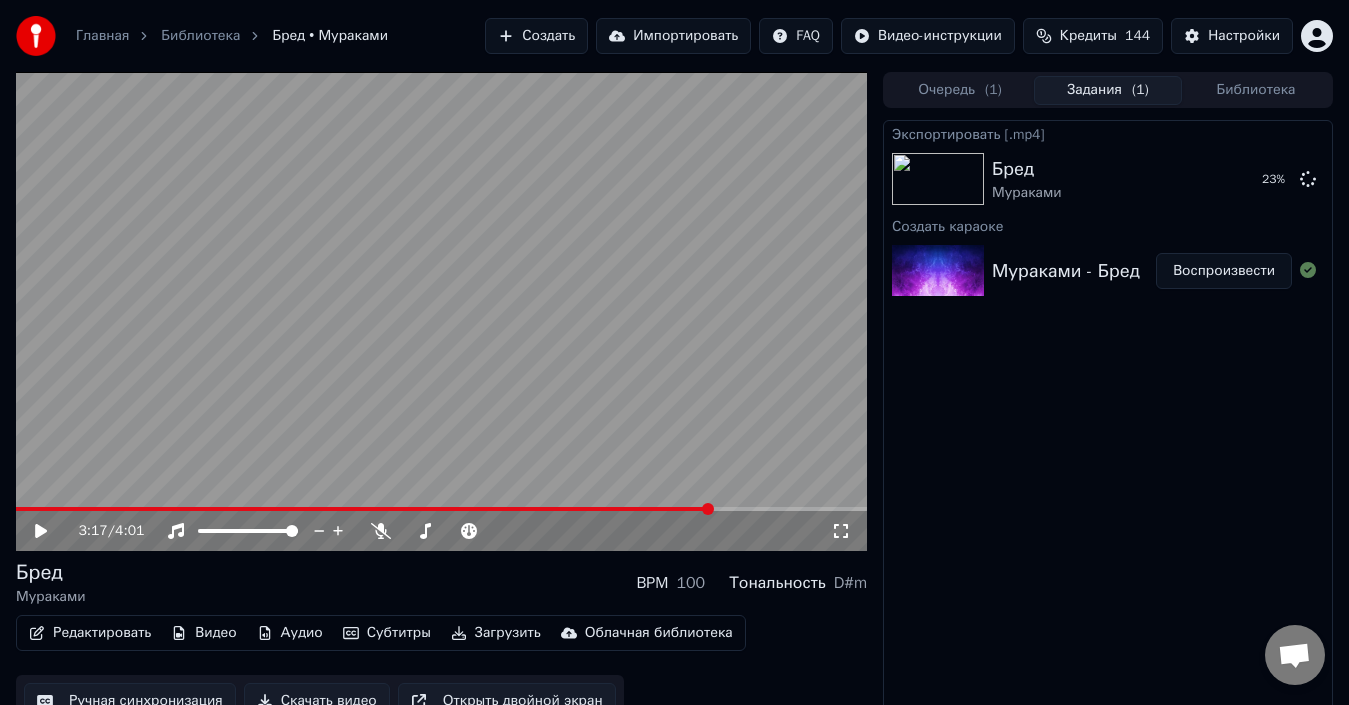click at bounding box center [441, 311] 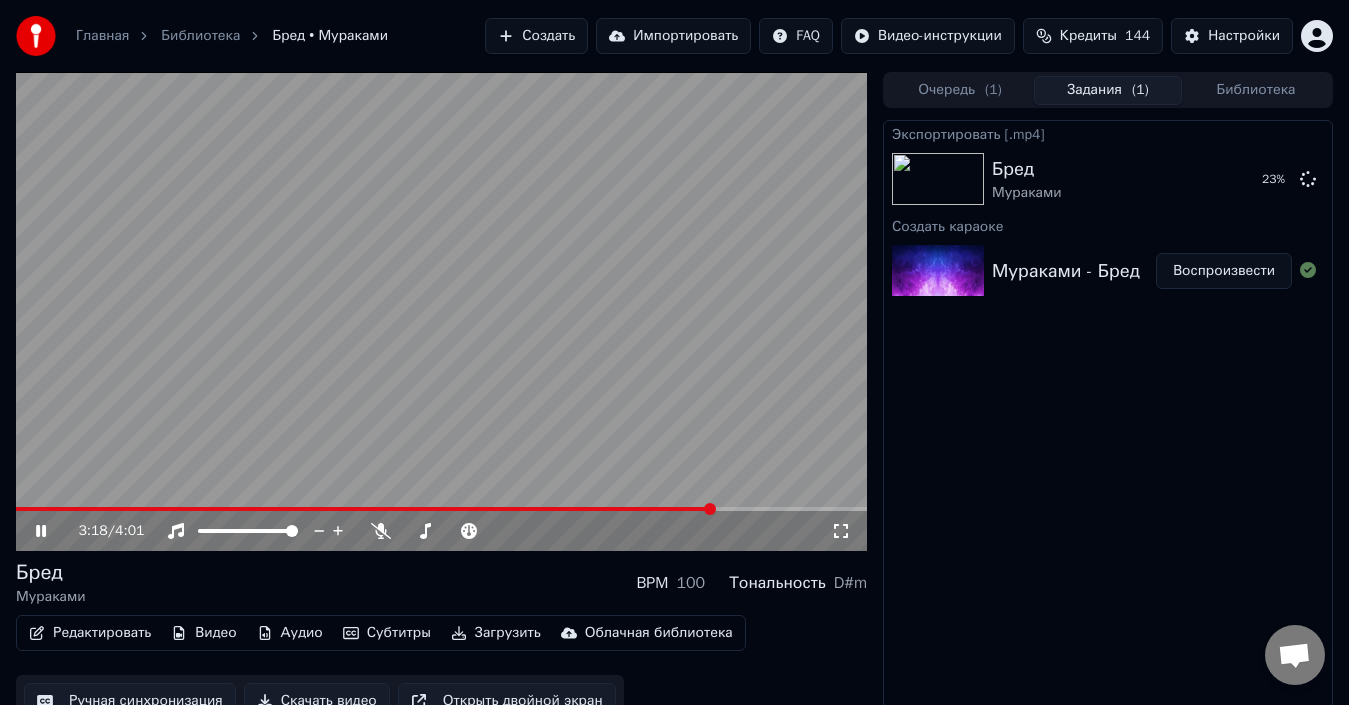 click at bounding box center (441, 311) 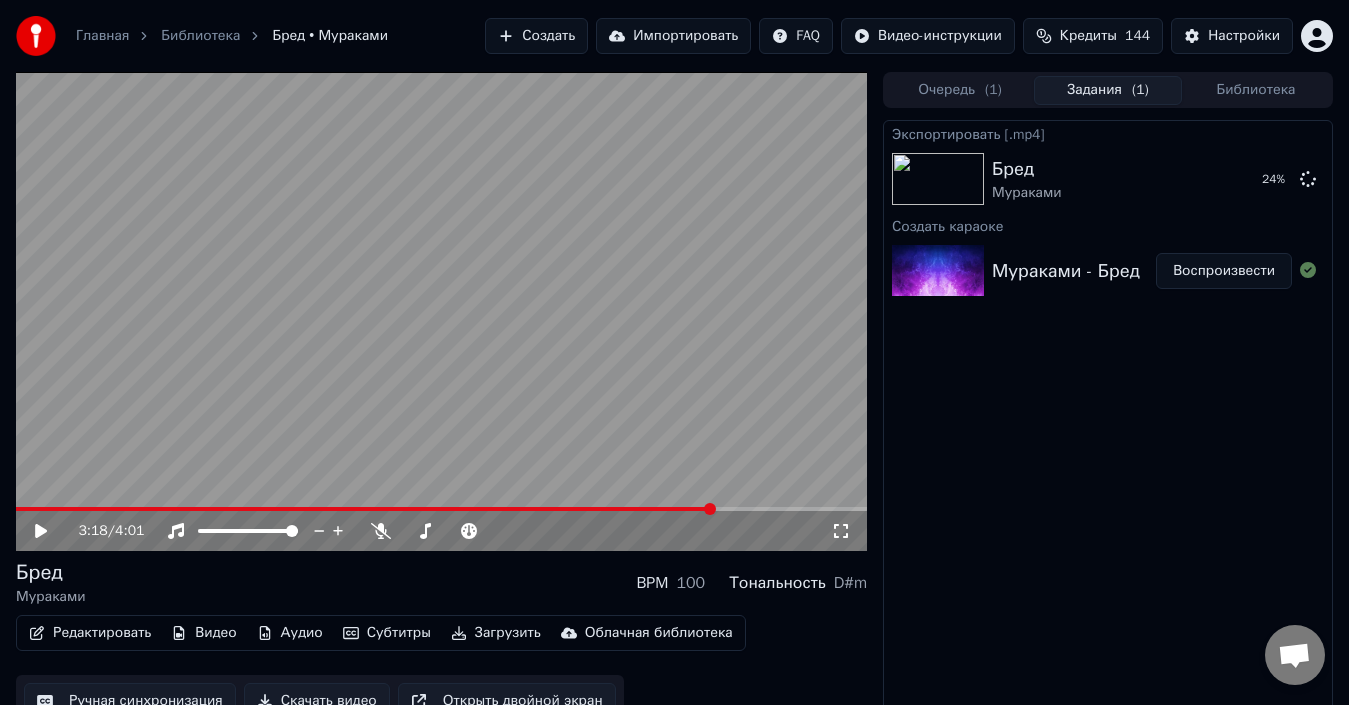 click at bounding box center [441, 311] 